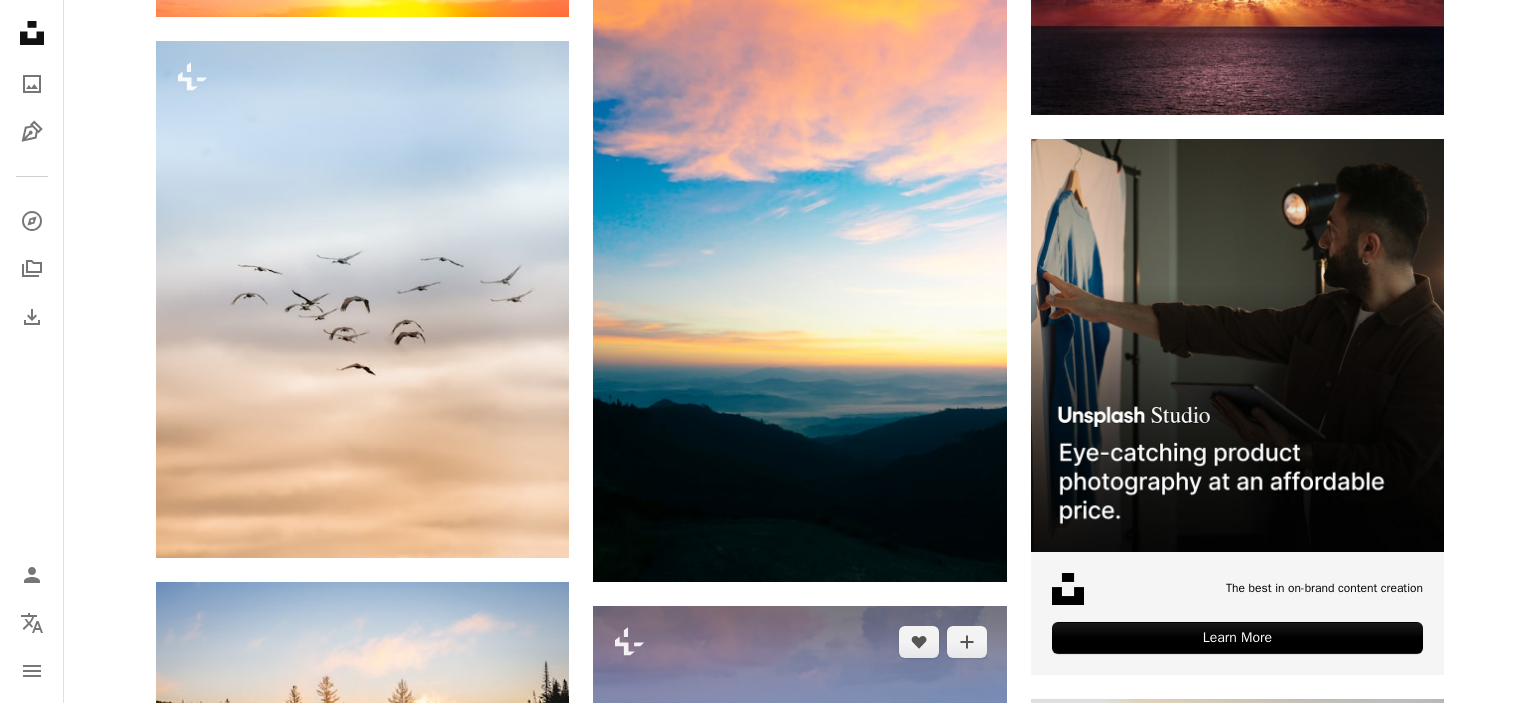 scroll, scrollTop: 9363, scrollLeft: 0, axis: vertical 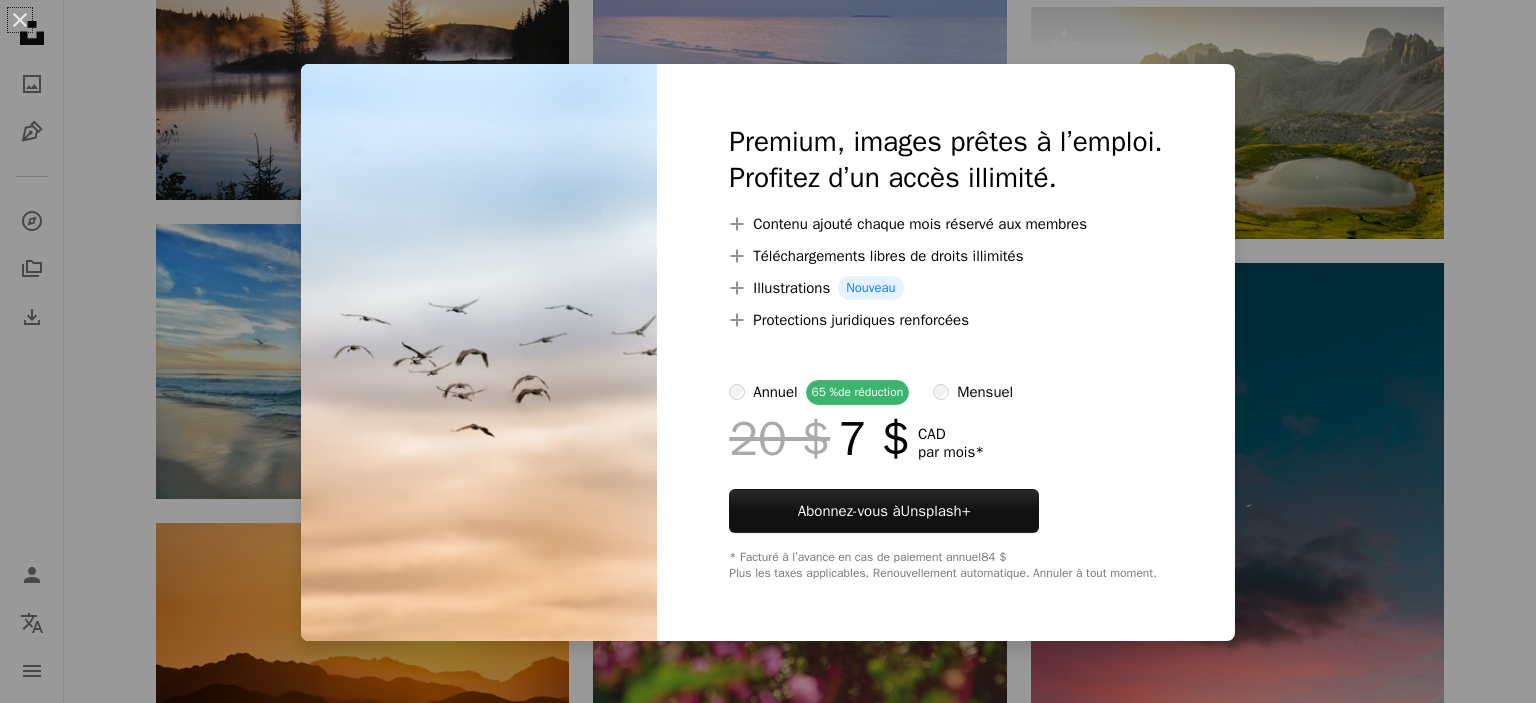 drag, startPoint x: 1501, startPoint y: 350, endPoint x: 1492, endPoint y: 340, distance: 13.453624 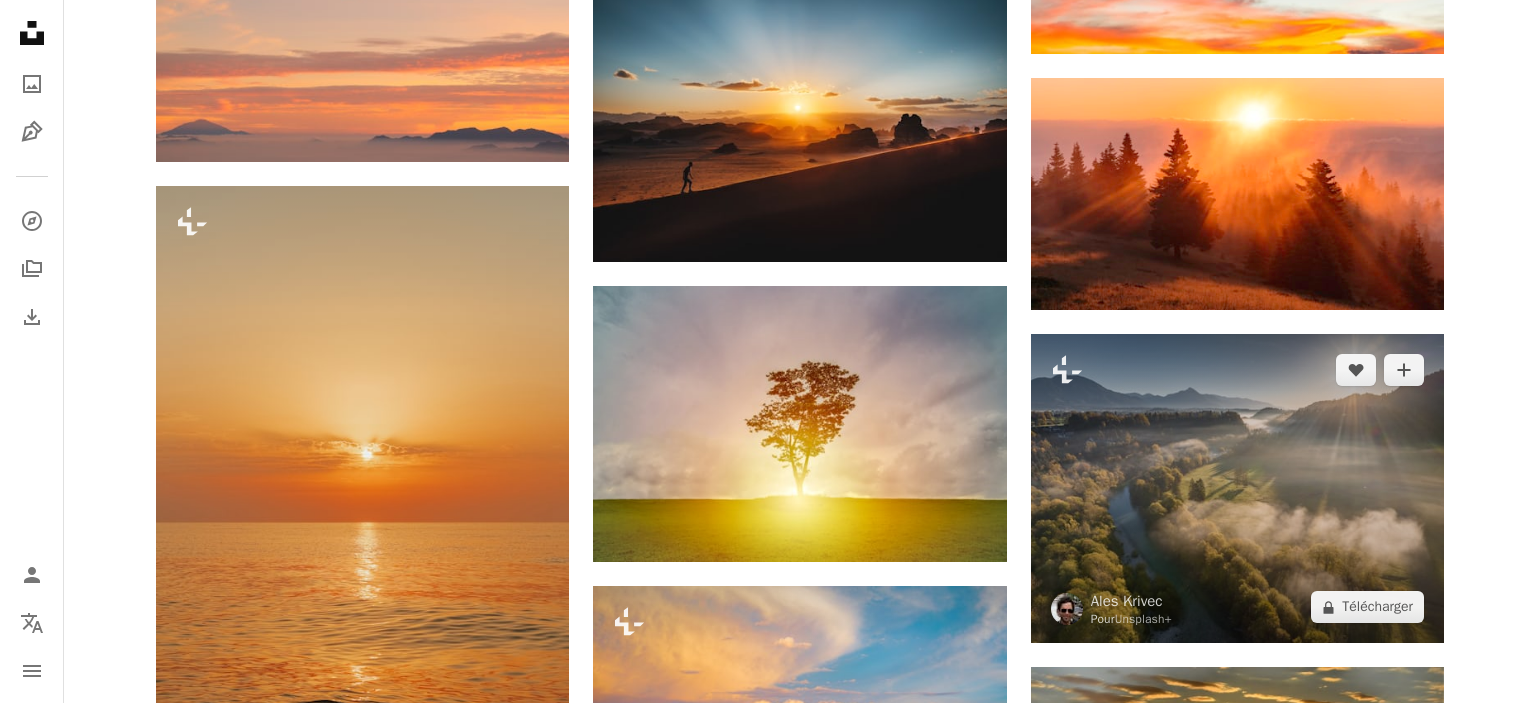 scroll, scrollTop: 10102, scrollLeft: 0, axis: vertical 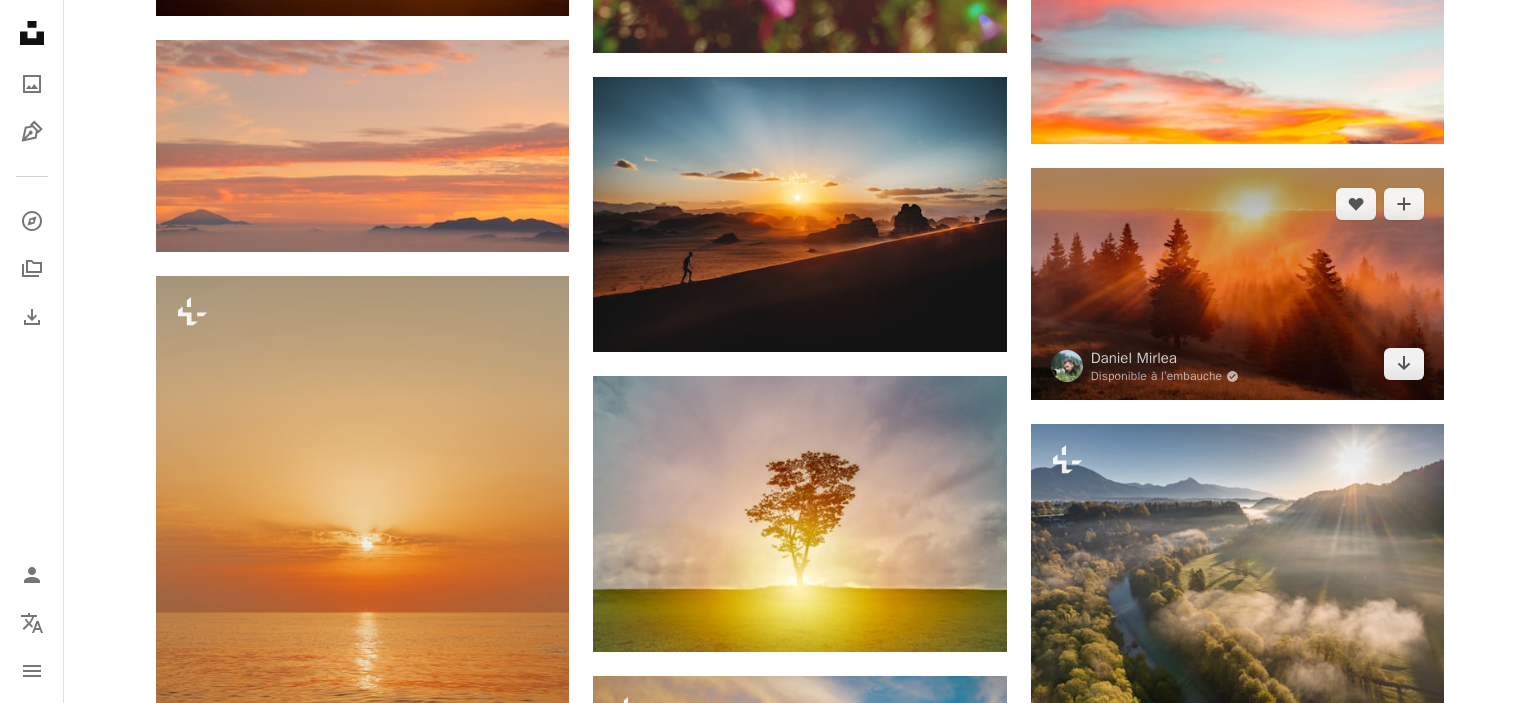 click at bounding box center (1237, 284) 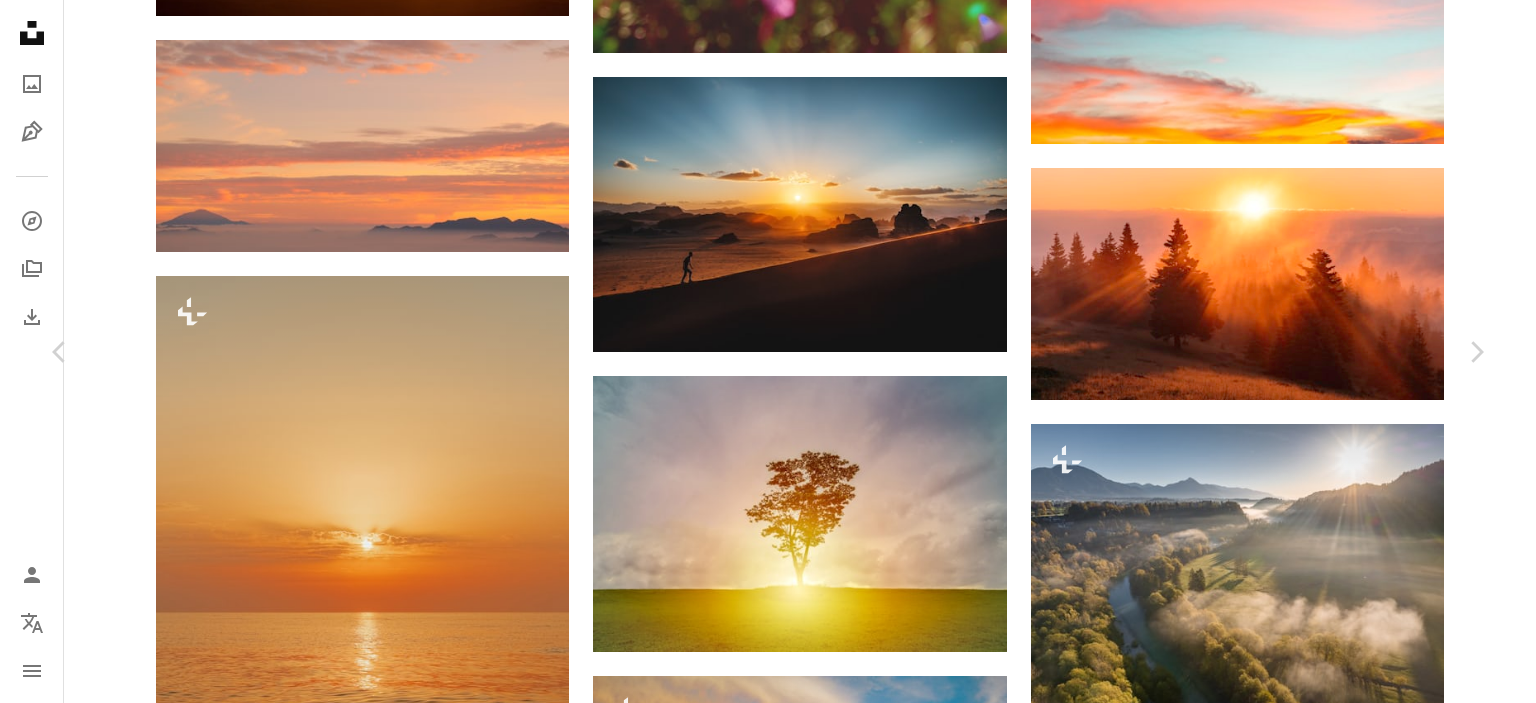 scroll, scrollTop: 280, scrollLeft: 0, axis: vertical 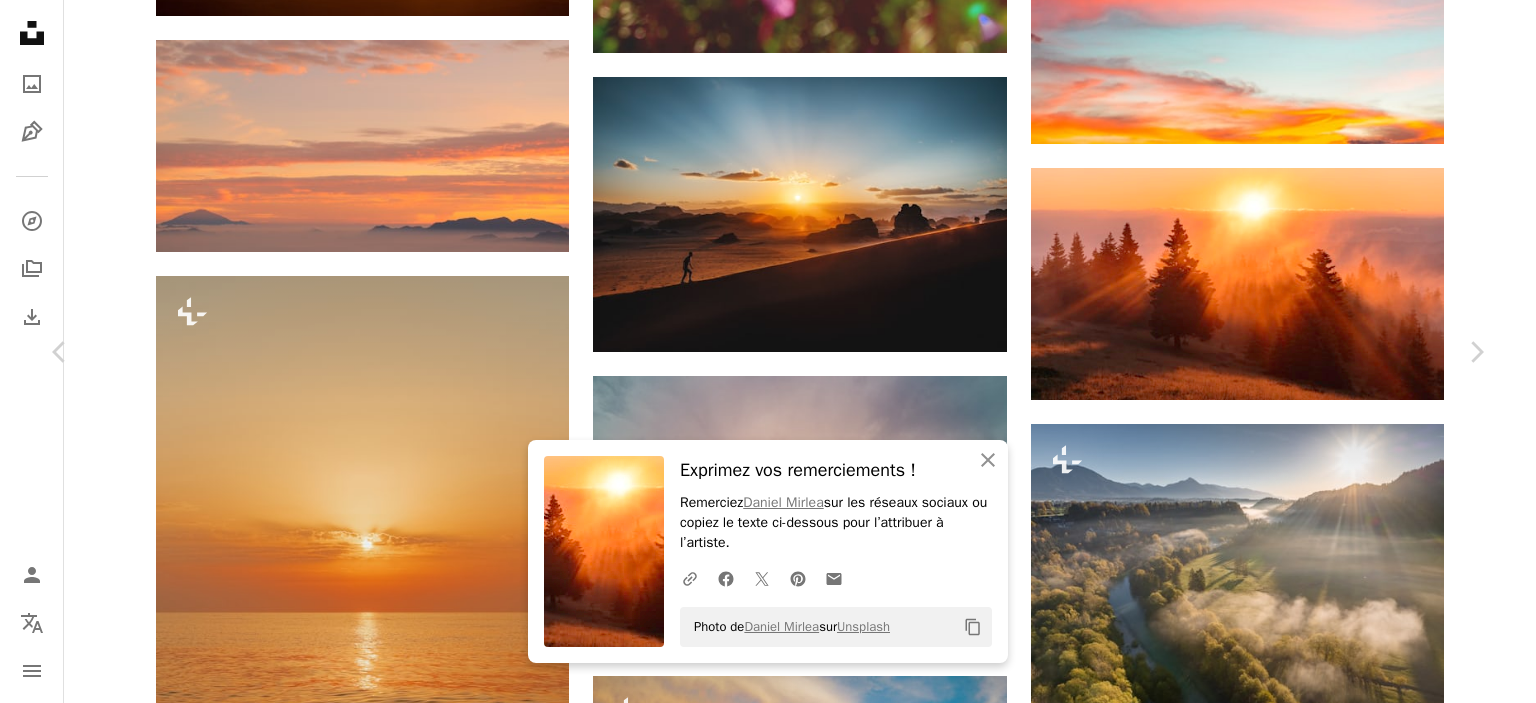 click on "An X shape Chevron left Chevron right An X shape Fermer Exprimez vos remerciements ! Remerciez  [PERSON]  sur les réseaux sociaux ou copiez le texte ci-dessous pour l’attribuer à l’artiste. A URL sharing icon (chains) Facebook icon X (formerly Twitter) icon Pinterest icon An envelope Photo de  [PERSON]  sur  Unsplash
Copy content [PERSON] Disponible à l’embauche A checkmark inside of a circle A heart A plus sign Télécharger gratuitement Chevron down Zoom in Vues 2 528 770 Téléchargements 26 370 Présentée dans Photos ,  Nature A forward-right arrow Partager Info icon Infos More Actions A map marker Ciucaș Peak, Romania Calendar outlined Publiée le  28 avril 2020 Camera SONY, ILCE-7RM2 Safety Utilisation gratuite sous la  Licence Unsplash papier peint lever du soleil motivation Matin belle dehors Positif scénique chaud sauvage désert bonne ambiance vivant Rayons terre coucher de soleil planter lumière herbe paysage Images gratuites  |  Rendez-vous sur iStock" at bounding box center (768, 8871) 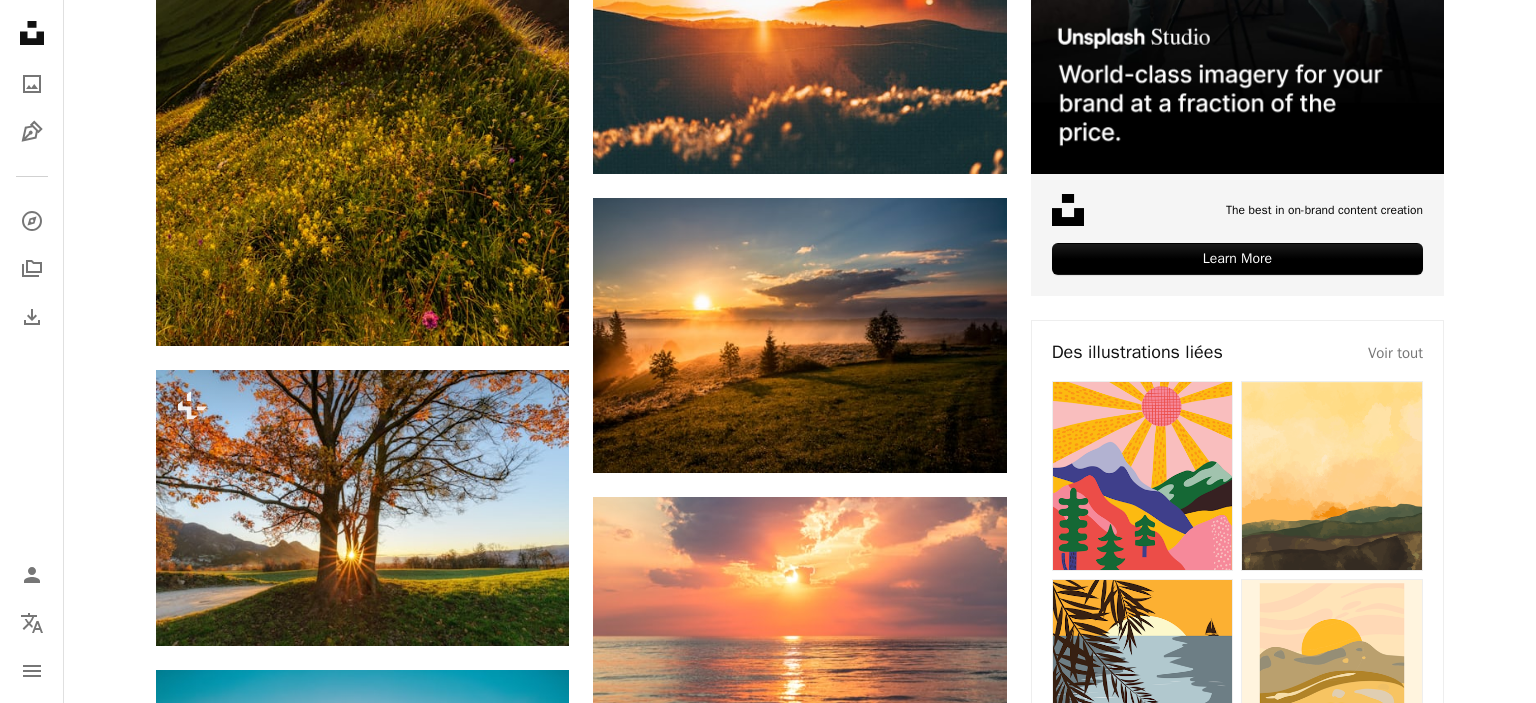 scroll, scrollTop: 0, scrollLeft: 0, axis: both 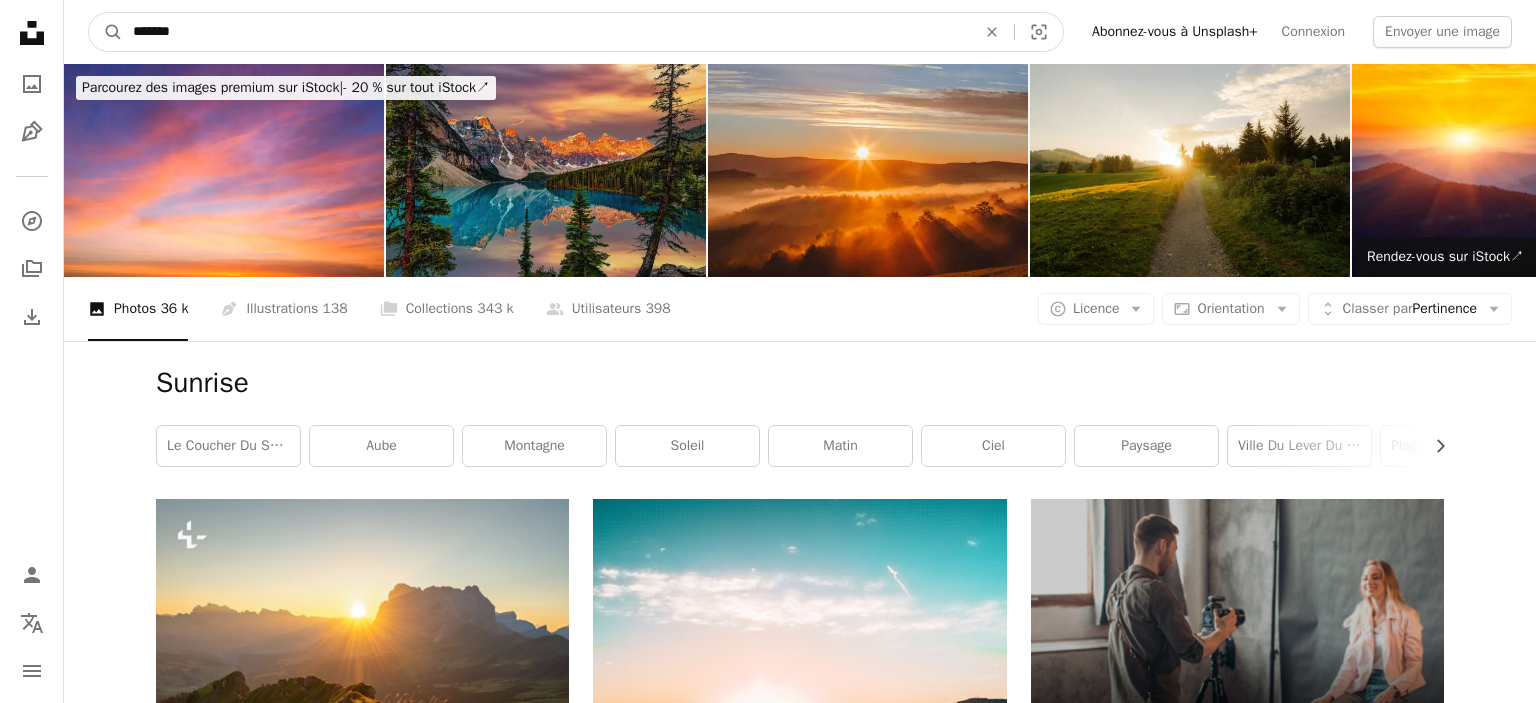 drag, startPoint x: 211, startPoint y: 26, endPoint x: 90, endPoint y: 37, distance: 121.49897 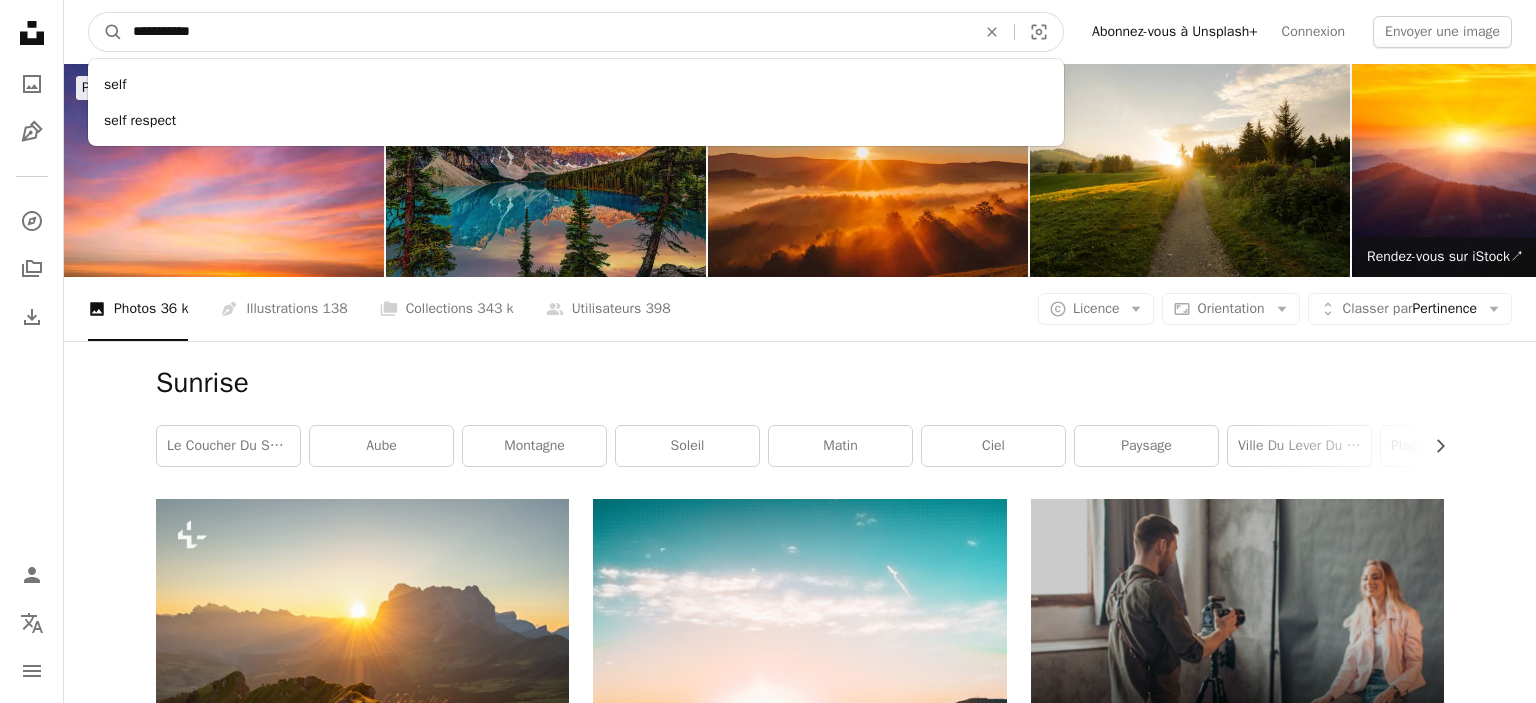 type on "**********" 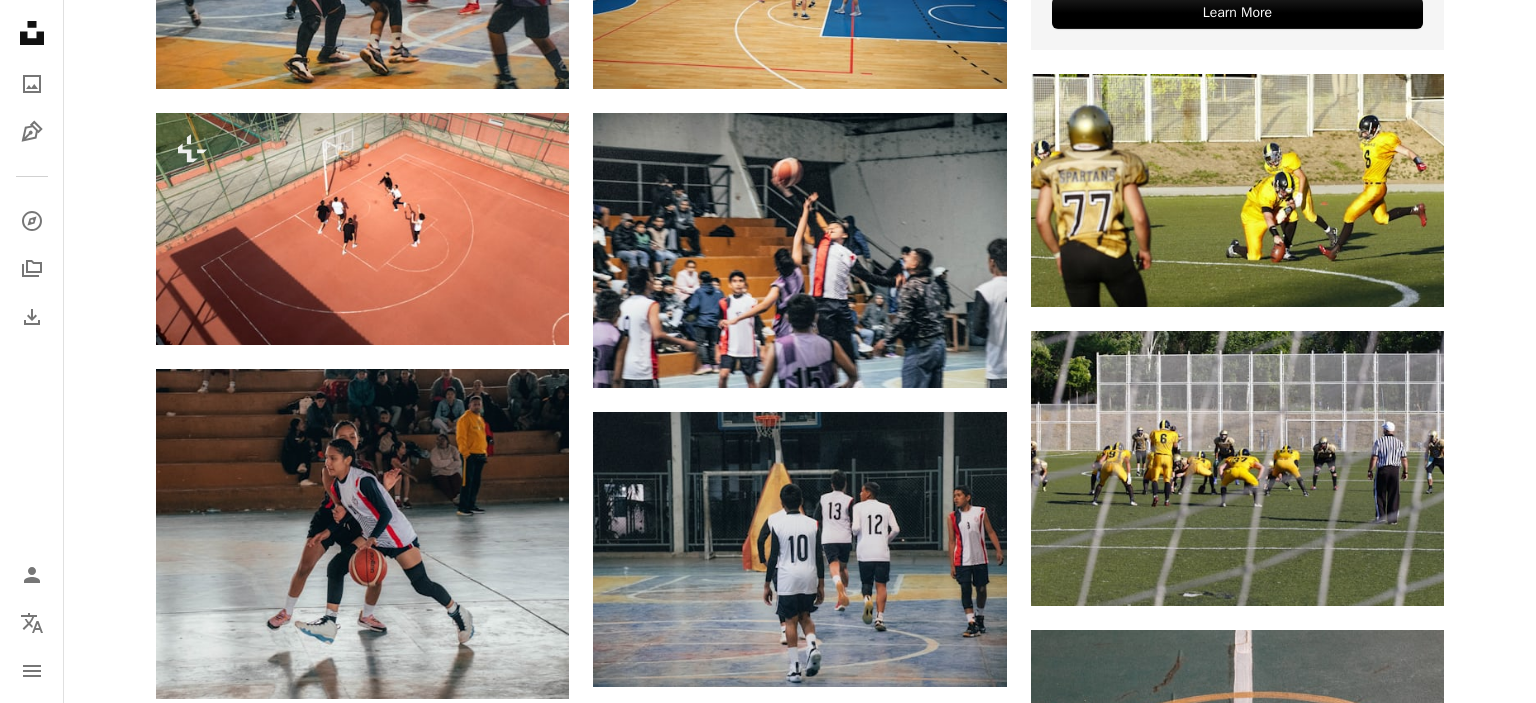 scroll, scrollTop: 0, scrollLeft: 0, axis: both 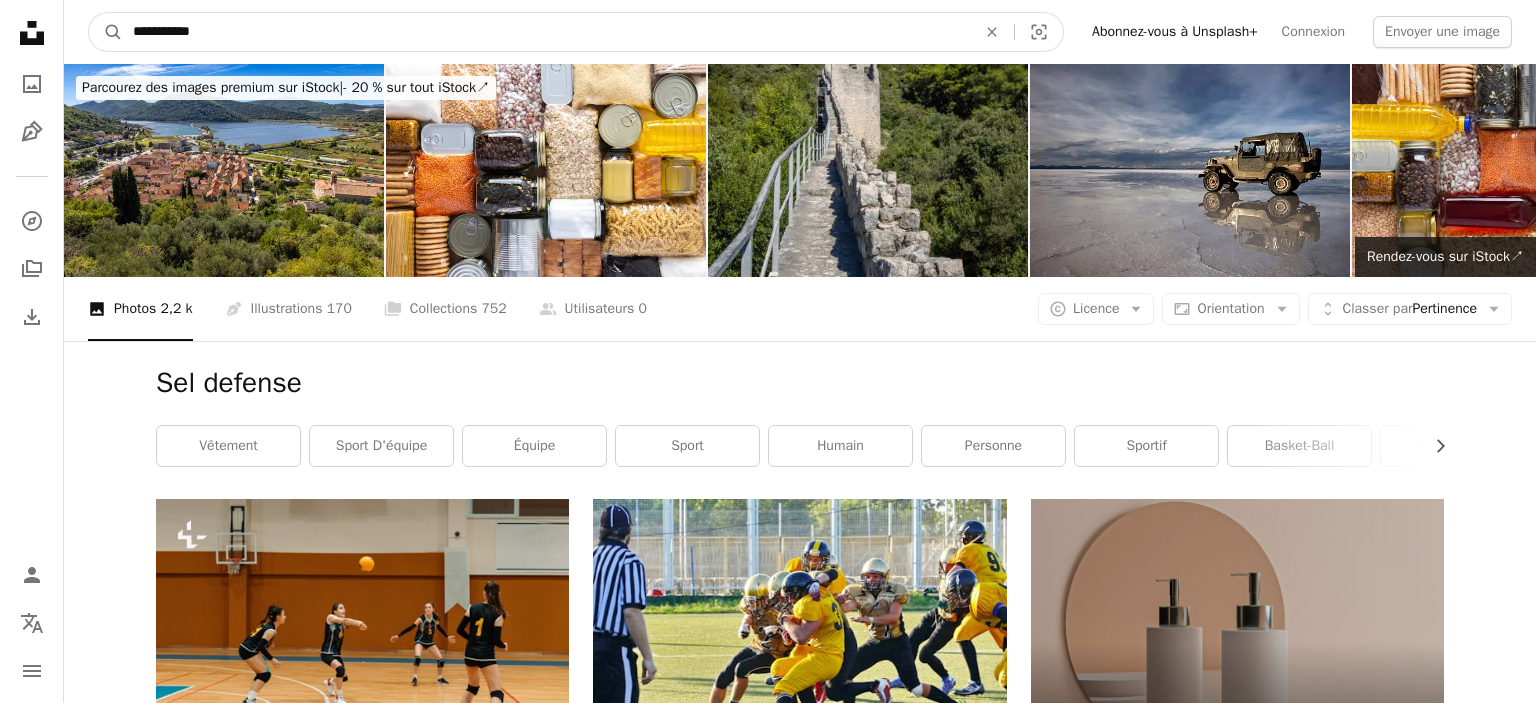 drag, startPoint x: 261, startPoint y: 22, endPoint x: 9, endPoint y: 17, distance: 252.04959 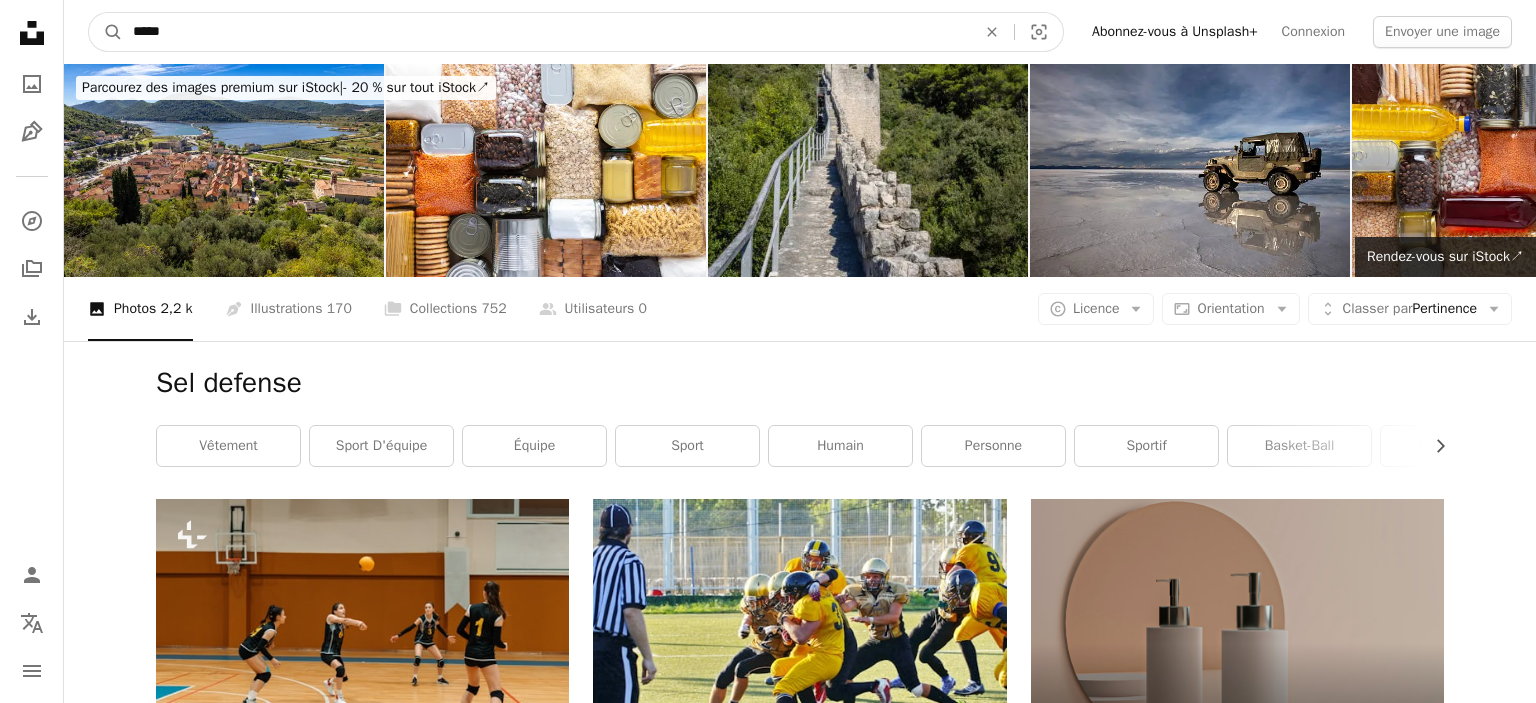 type on "*****" 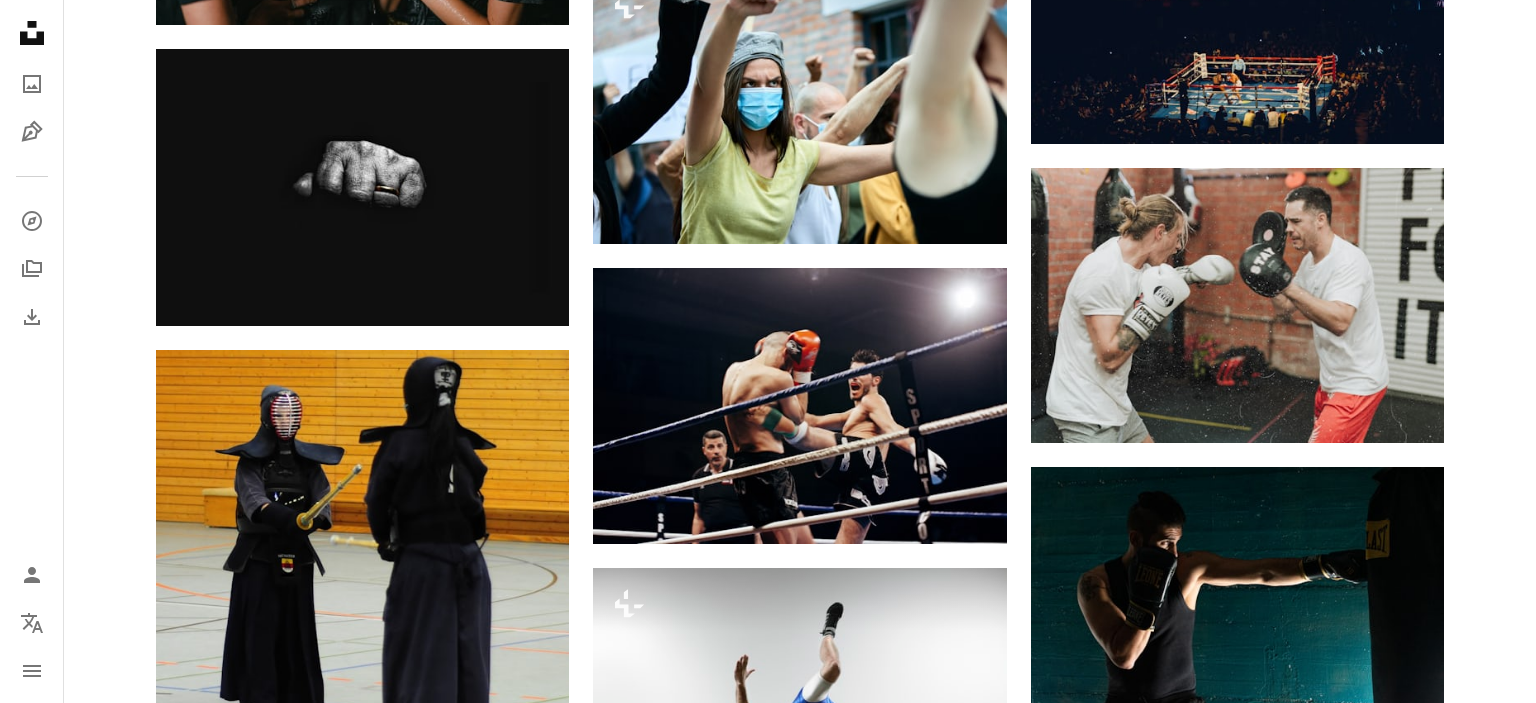 scroll, scrollTop: 6652, scrollLeft: 0, axis: vertical 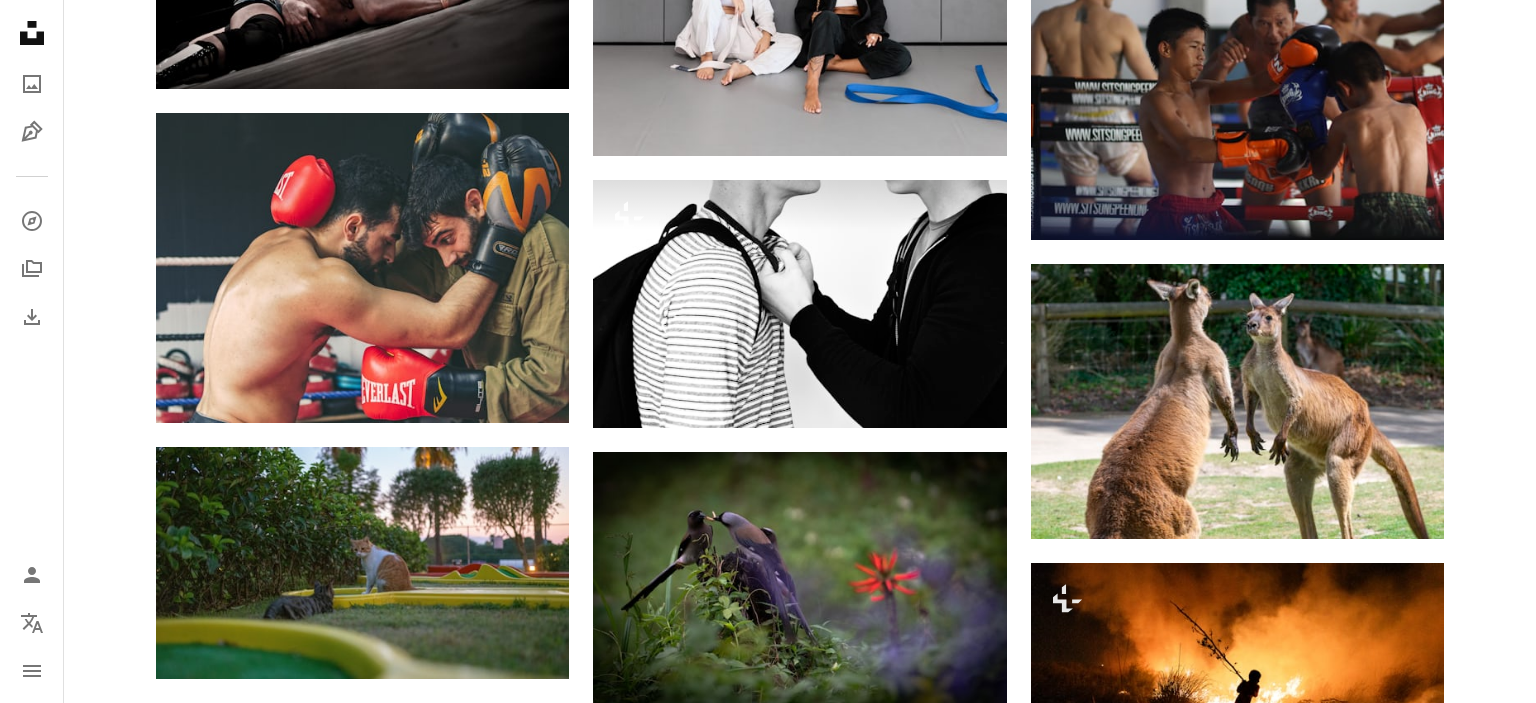 click on "Plus sign for Unsplash+ A heart A plus sign Getty Images Pour  Unsplash+ A lock Télécharger A heart A plus sign [PERSON] Arrow pointing down A heart A plus sign [PERSON] Disponible à l’embauche A checkmark inside of a circle Arrow pointing down A heart A plus sign [PERSON] Disponible à l’embauche A checkmark inside of a circle Arrow pointing down Plus sign for Unsplash+ A heart A plus sign Getty Images Pour  Unsplash+ A lock Télécharger A heart A plus sign GR Stocks Arrow pointing down A heart A plus sign [PERSON] Disponible à l’embauche A checkmark inside of a circle Arrow pointing down A heart A plus sign [PERSON] Disponible à l’embauche A checkmark inside of a circle Arrow pointing down Plus sign for Unsplash+ A heart A plus sign Getty Images Pour  Unsplash+ A lock Télécharger The best in on-brand content creation Learn More A heart Pour" at bounding box center (800, -7422) 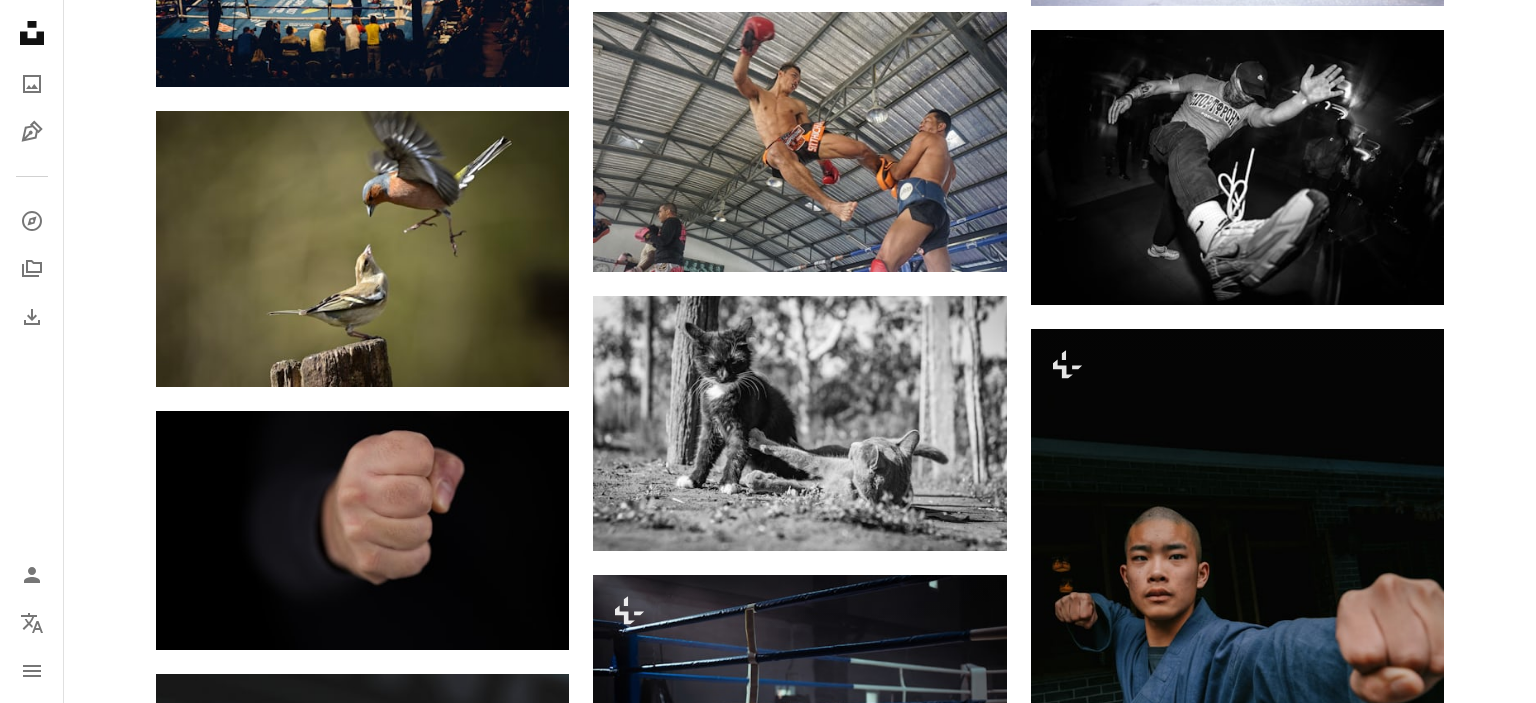 scroll, scrollTop: 25672, scrollLeft: 0, axis: vertical 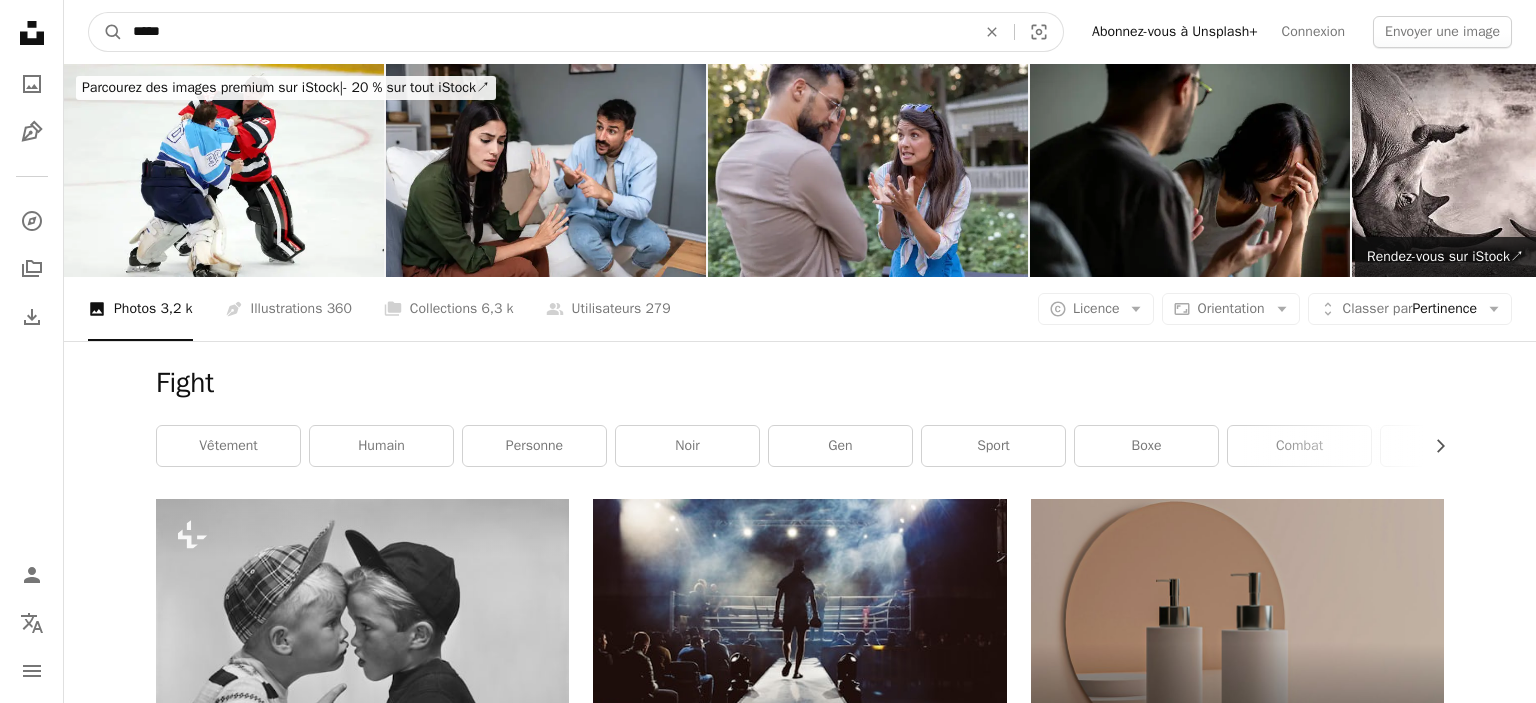 drag, startPoint x: 180, startPoint y: 29, endPoint x: 110, endPoint y: 30, distance: 70.00714 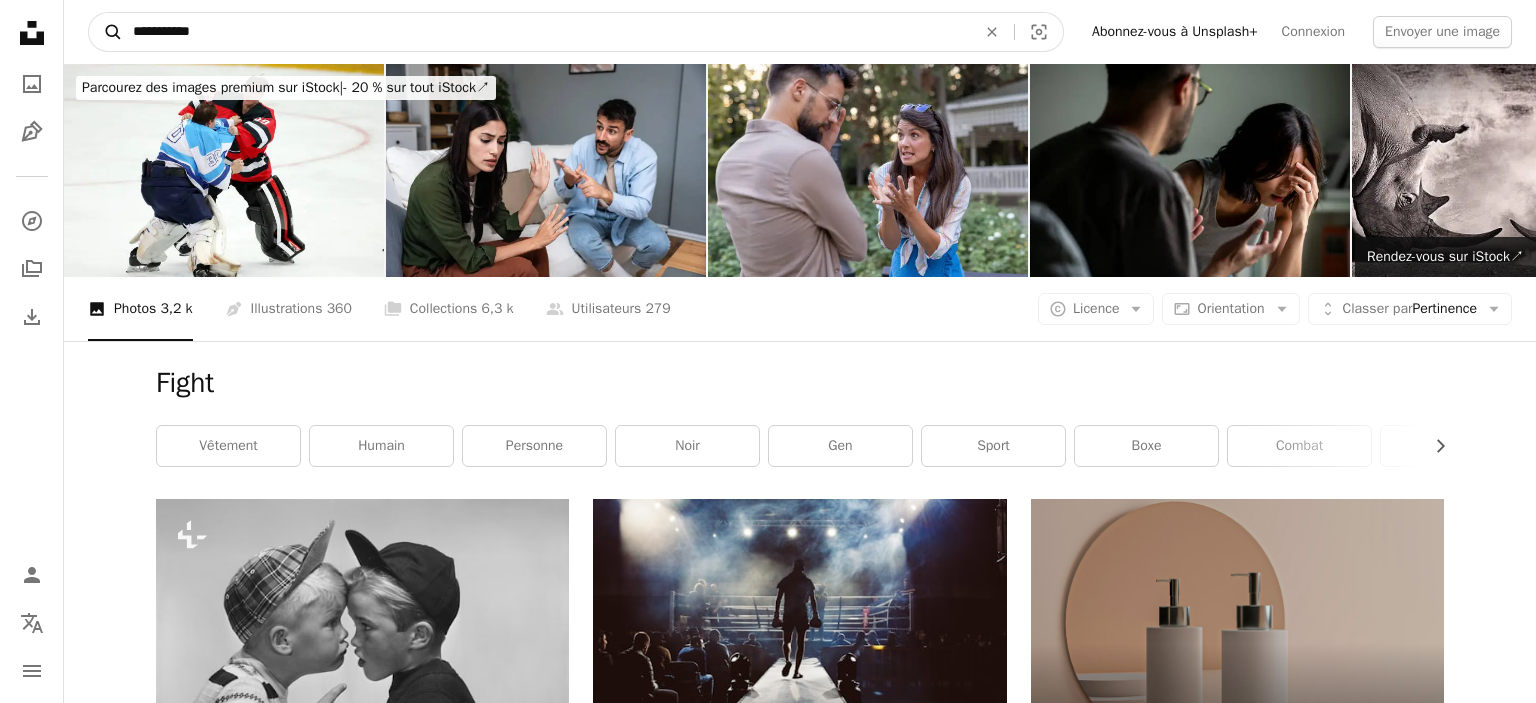 type on "**********" 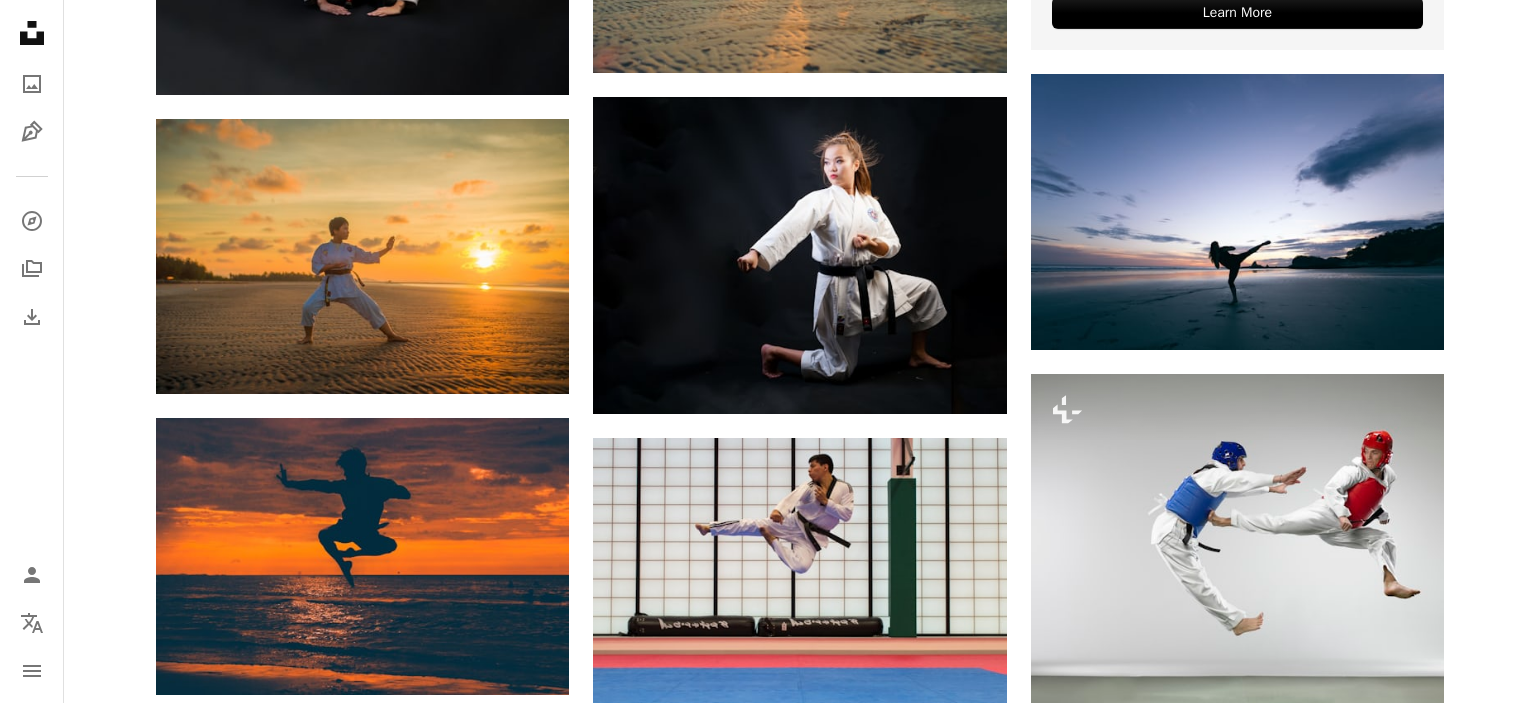scroll, scrollTop: 0, scrollLeft: 0, axis: both 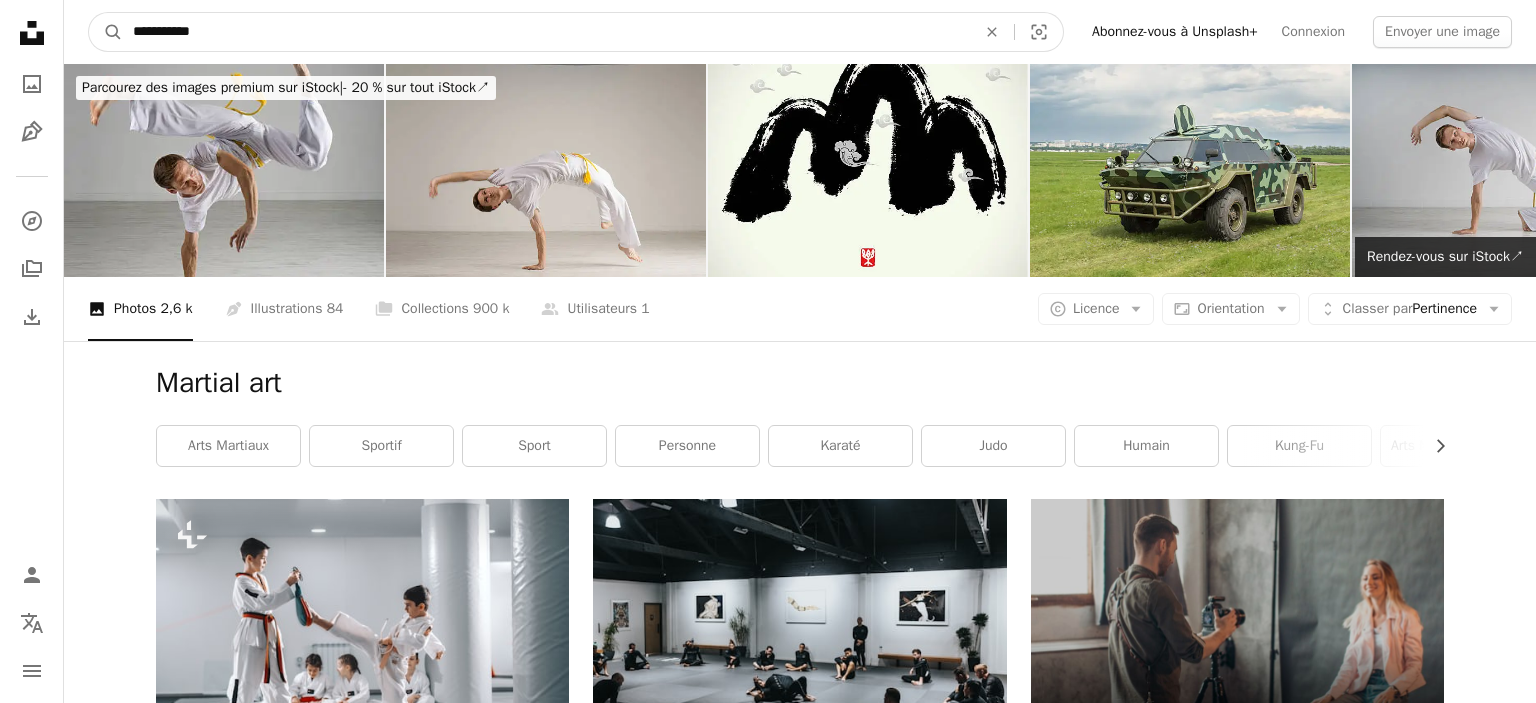 click on "**********" at bounding box center (546, 32) 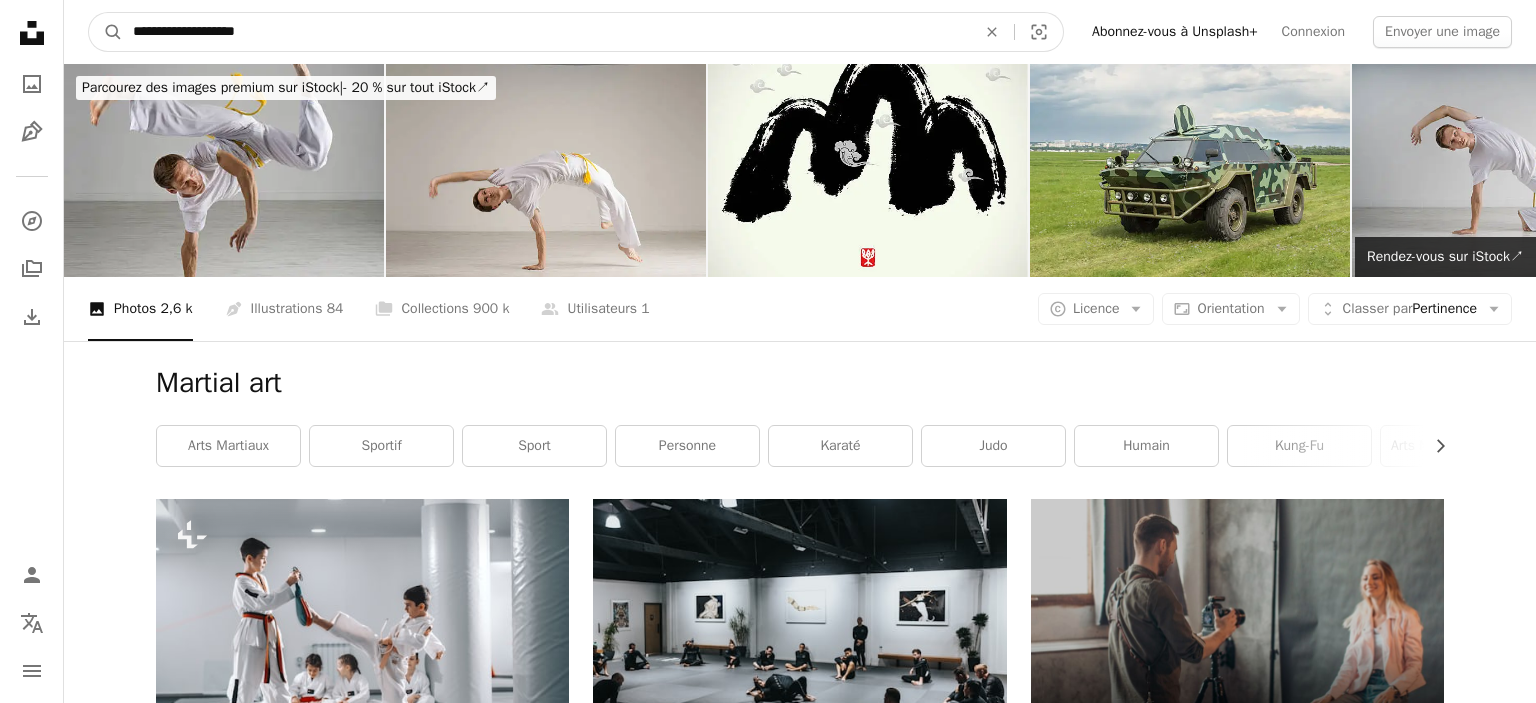 type on "**********" 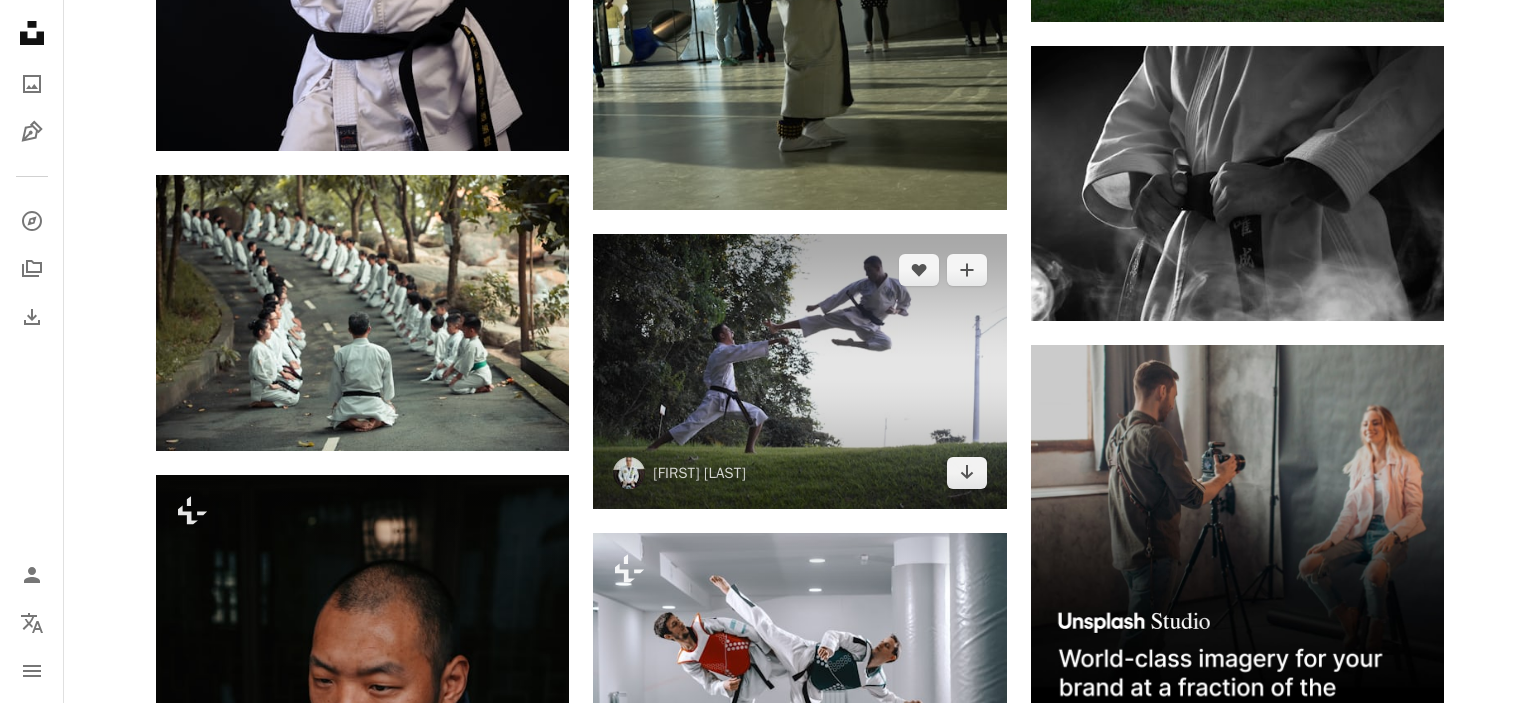 scroll, scrollTop: 8870, scrollLeft: 0, axis: vertical 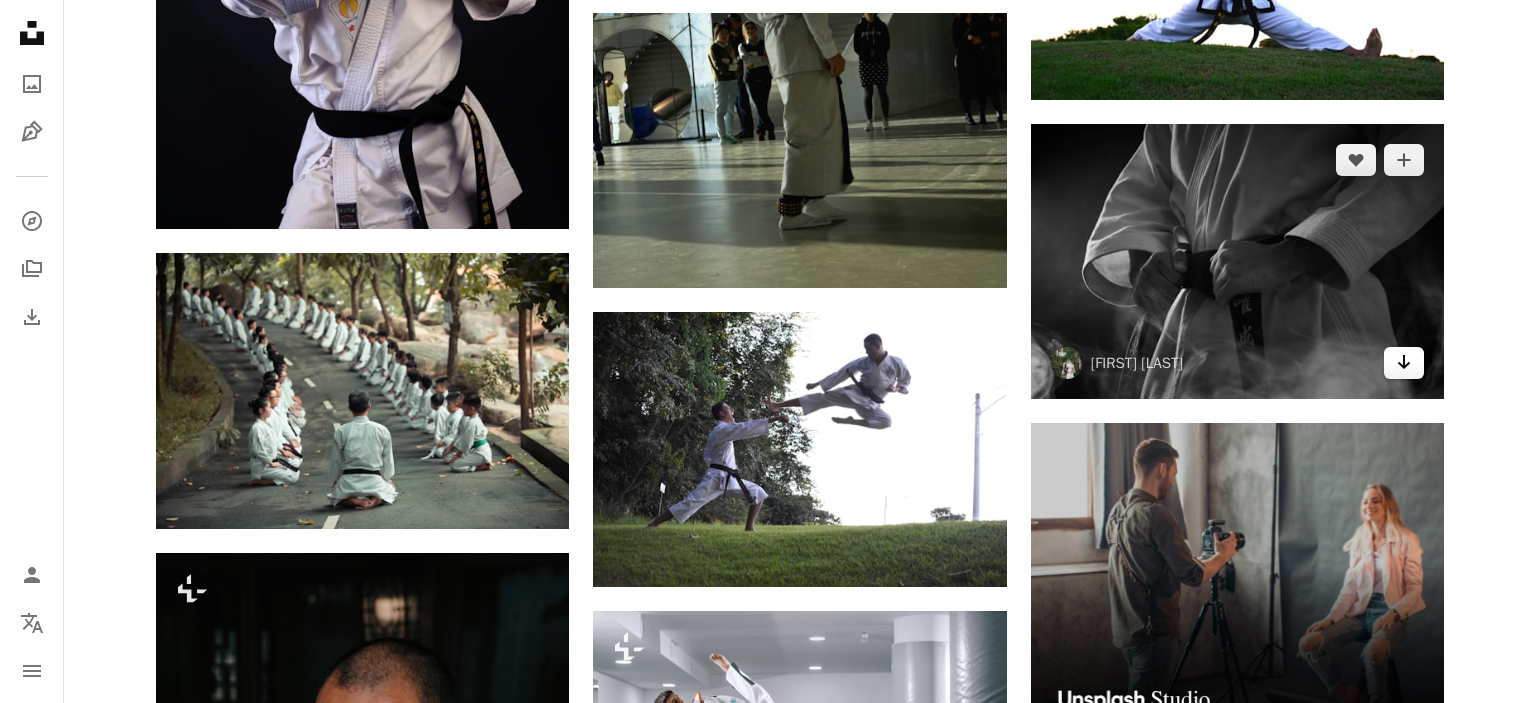 click on "Arrow pointing down" 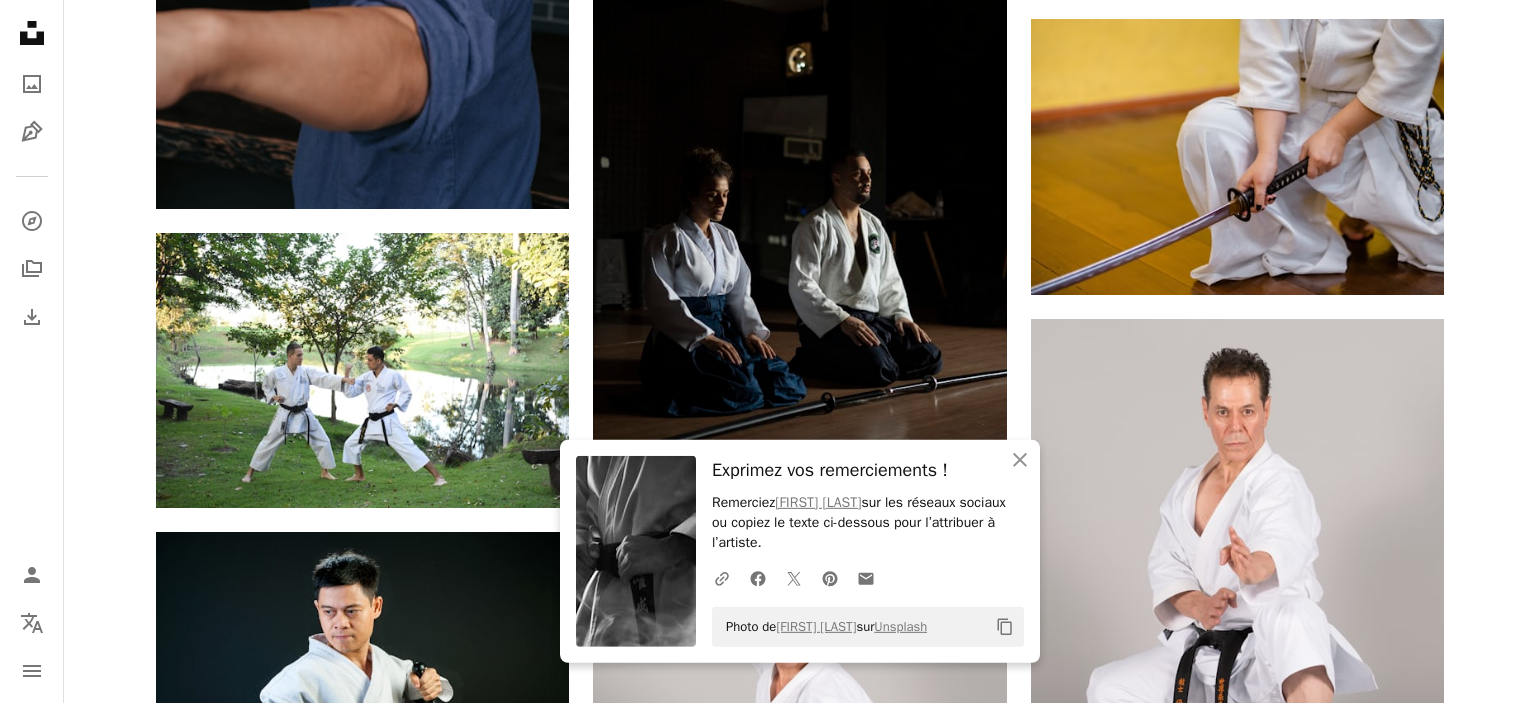 scroll, scrollTop: 9856, scrollLeft: 0, axis: vertical 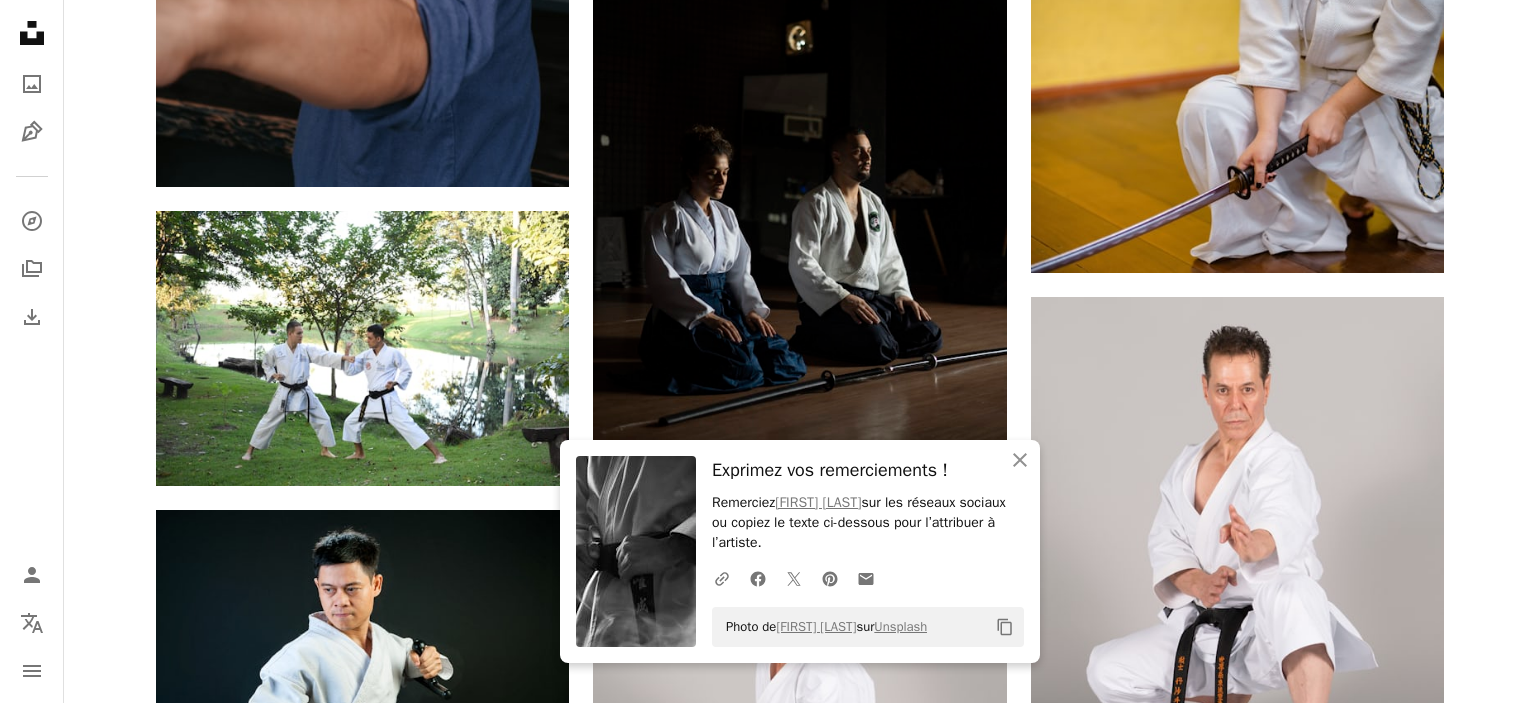click on "Plus sign for Unsplash+ A heart A plus sign Getty Images Pour Unsplash+ A lock Télécharger Plus sign for Unsplash+ A heart A plus sign [FIRST] [LAST] Pour Unsplash+ A lock Télécharger A heart A plus sign [FIRST] [LAST] Arrow pointing down A heart A plus sign [FIRST] [LAST] Disponible à l’embauche A checkmark inside of a circle Arrow pointing down A heart A plus sign [FIRST] [LAST] Disponible à l’embauche A checkmark inside of a circle Arrow pointing down A heart A plus sign [FIRST] Arrow pointing down Plus sign for Unsplash+ A heart A plus sign Getty Images Pour Unsplash+ A lock Télécharger A heart A plus sign [FIRST] [LAST] Disponible à l’embauche A checkmark inside of a circle Arrow pointing down A heart A plus sign [FIRST] [LAST] Disponible à l’embauche A checkmark inside of a circle Arrow pointing down The best in on-brand content creation Learn More Plus sign for Unsplash+ A heart Pour" at bounding box center (800, -2863) 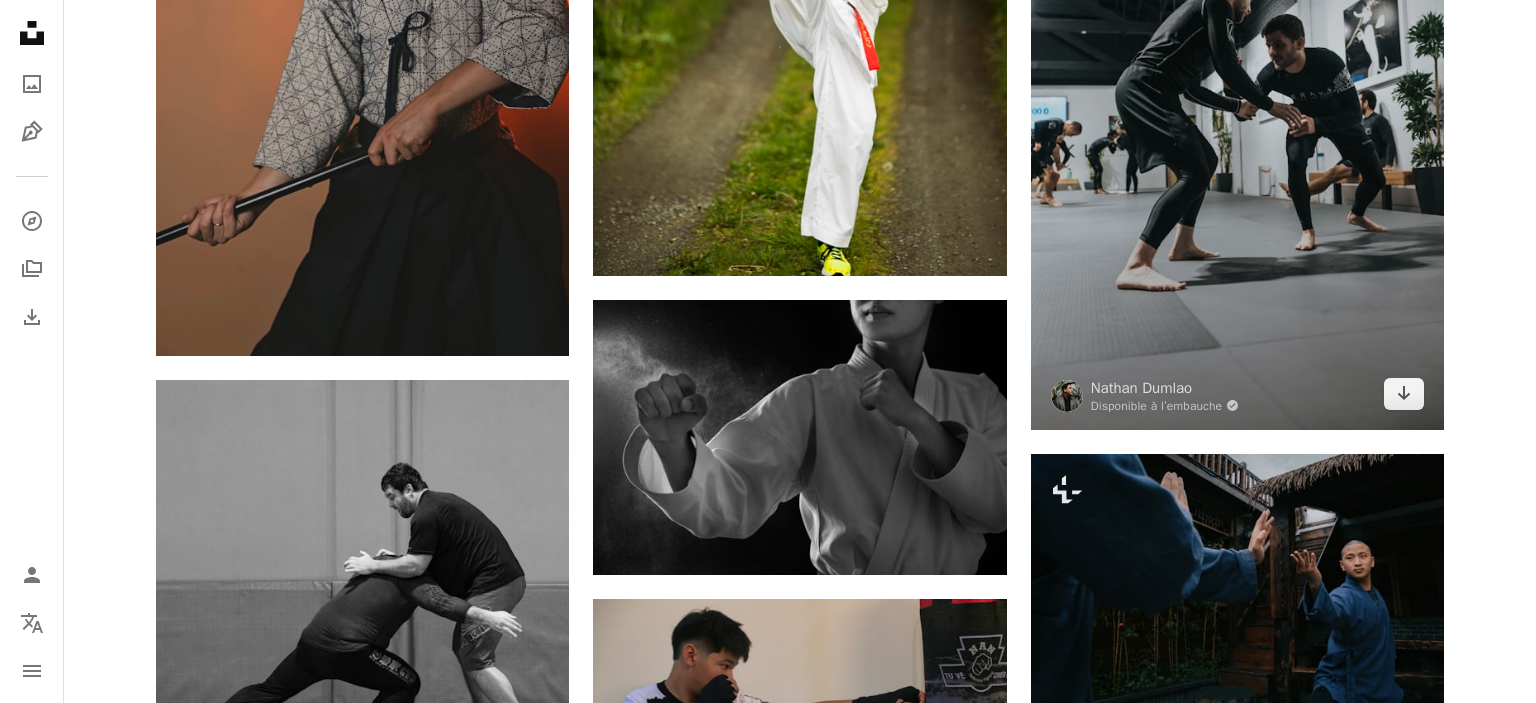 scroll, scrollTop: 13305, scrollLeft: 0, axis: vertical 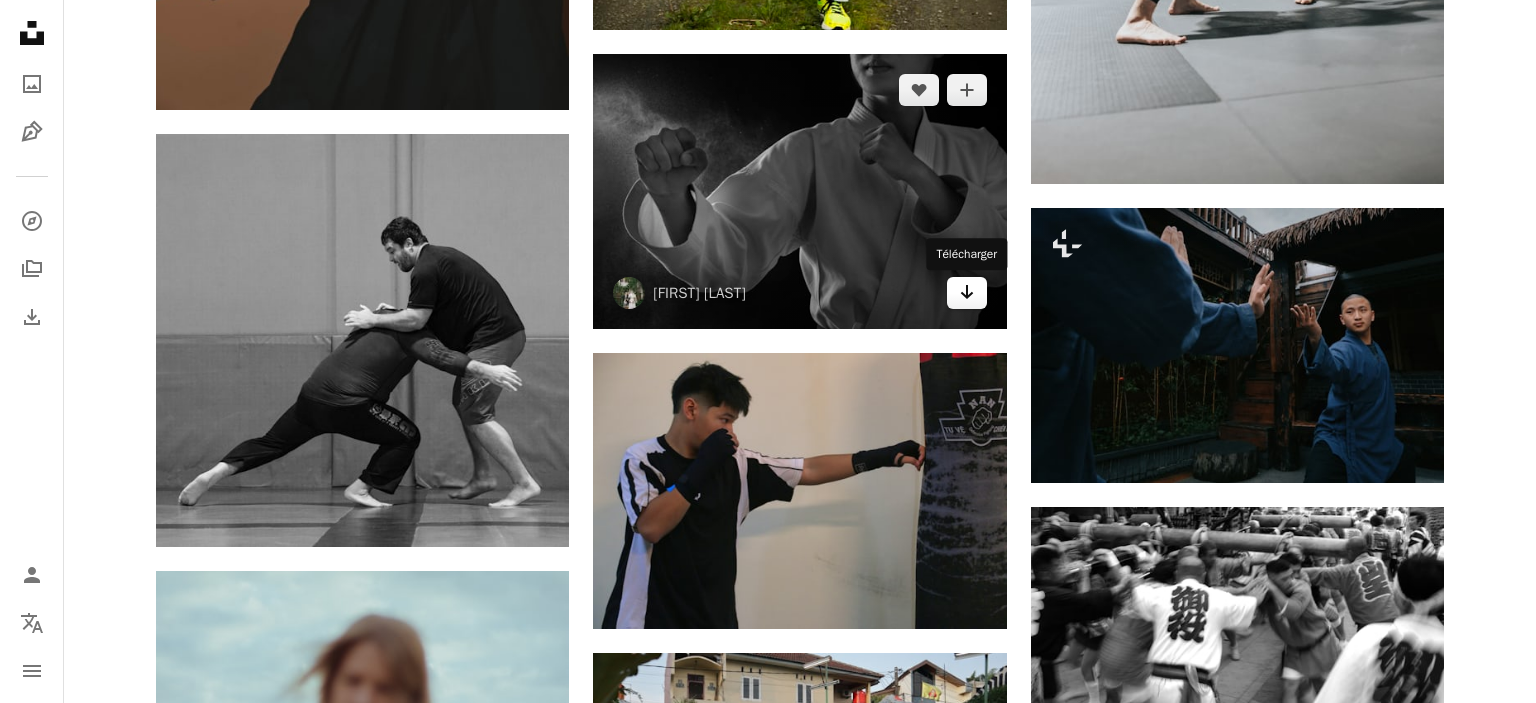 click on "Arrow pointing down" 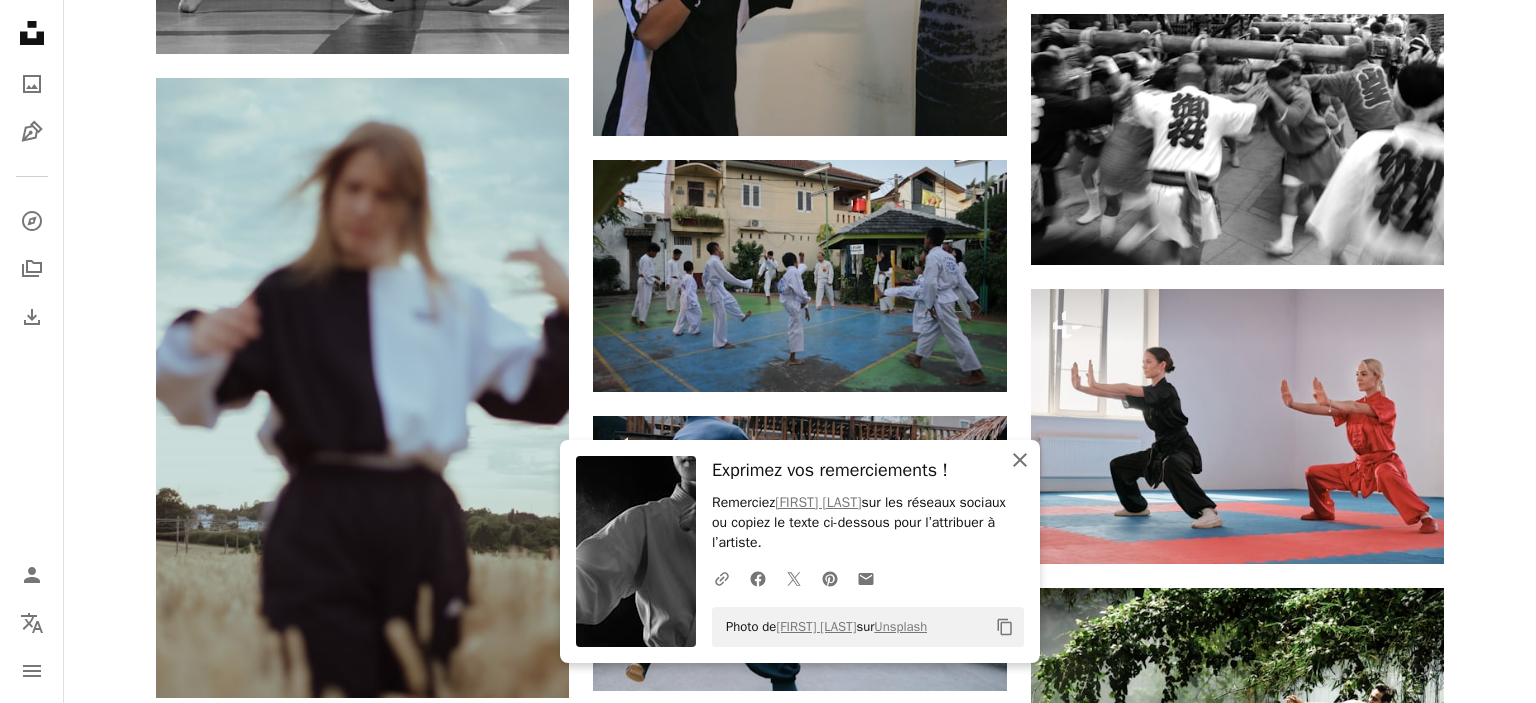 scroll, scrollTop: 14044, scrollLeft: 0, axis: vertical 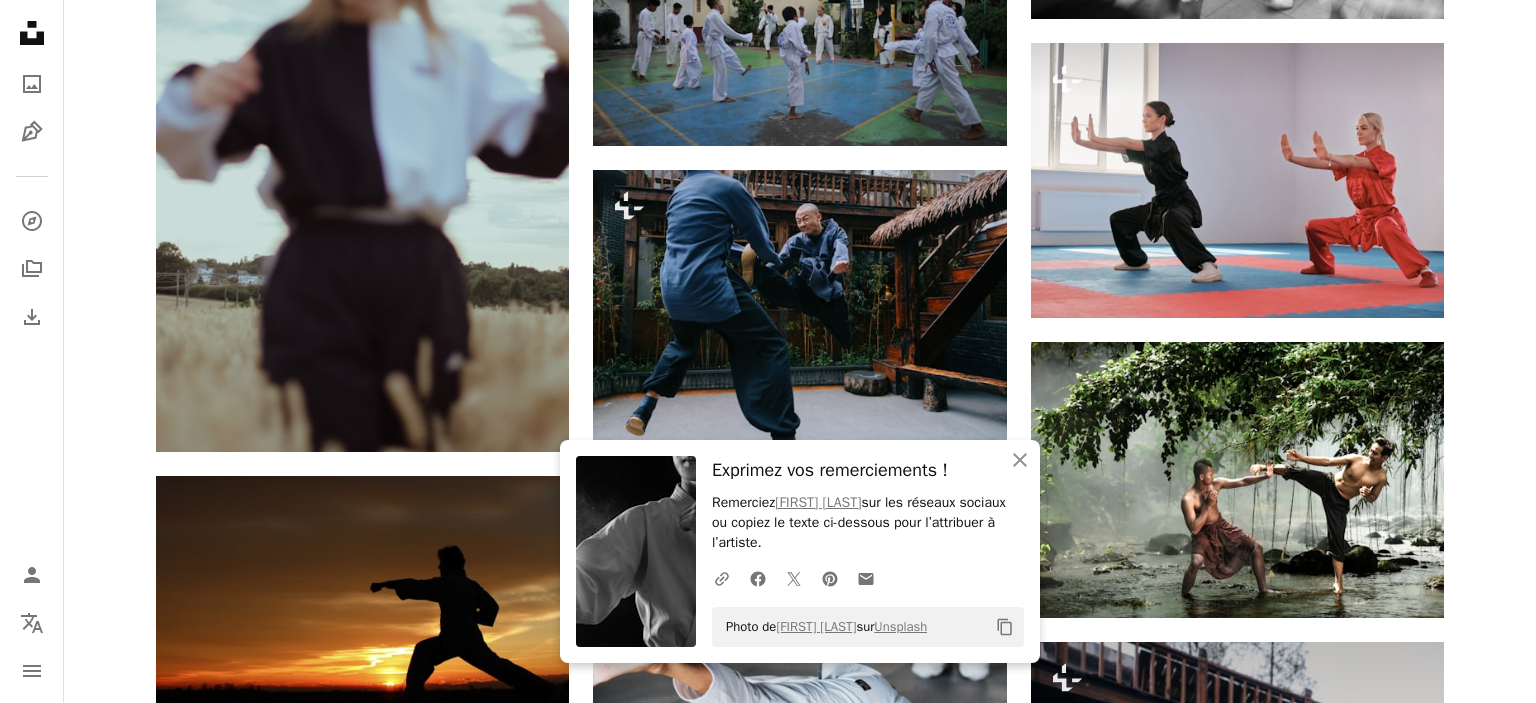 click on "Plus sign for Unsplash+ A heart A plus sign Getty Images Pour Unsplash+ A lock Télécharger Plus sign for Unsplash+ A heart A plus sign [FIRST] [LAST] Pour Unsplash+ A lock Télécharger A heart A plus sign [FIRST] [LAST] Arrow pointing down A heart A plus sign [FIRST] [LAST] Disponible à l’embauche A checkmark inside of a circle Arrow pointing down A heart A plus sign [FIRST] [LAST] Disponible à l’embauche A checkmark inside of a circle Arrow pointing down A heart A plus sign [FIRST] Arrow pointing down Plus sign for Unsplash+ A heart A plus sign Getty Images Pour Unsplash+ A lock Télécharger A heart A plus sign [FIRST] [LAST] Disponible à l’embauche A checkmark inside of a circle Arrow pointing down A heart A plus sign [FIRST] [LAST] Disponible à l’embauche A checkmark inside of a circle Arrow pointing down The best in on-brand content creation Learn More Plus sign for Unsplash+ A heart Pour" at bounding box center [800, -4357] 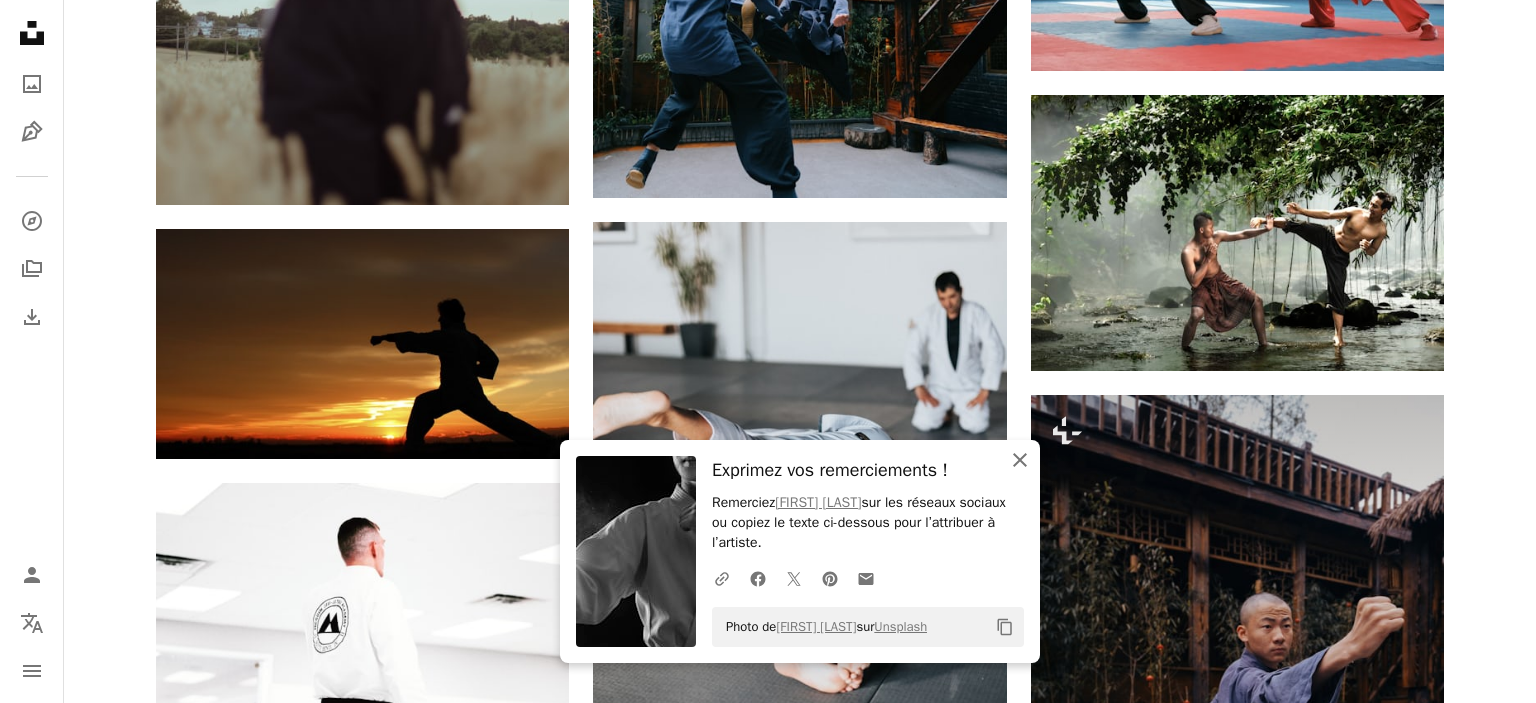 click on "An X shape" 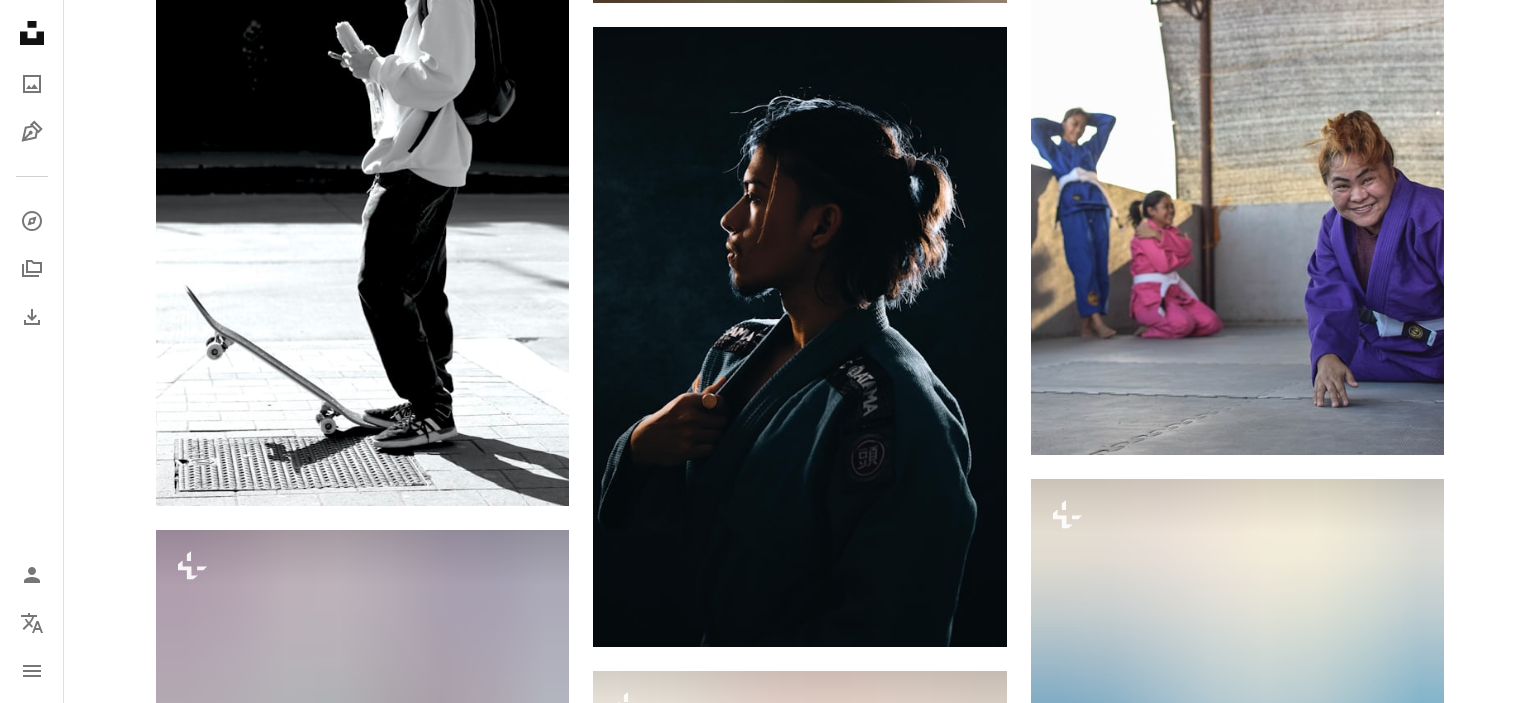 scroll, scrollTop: 29568, scrollLeft: 0, axis: vertical 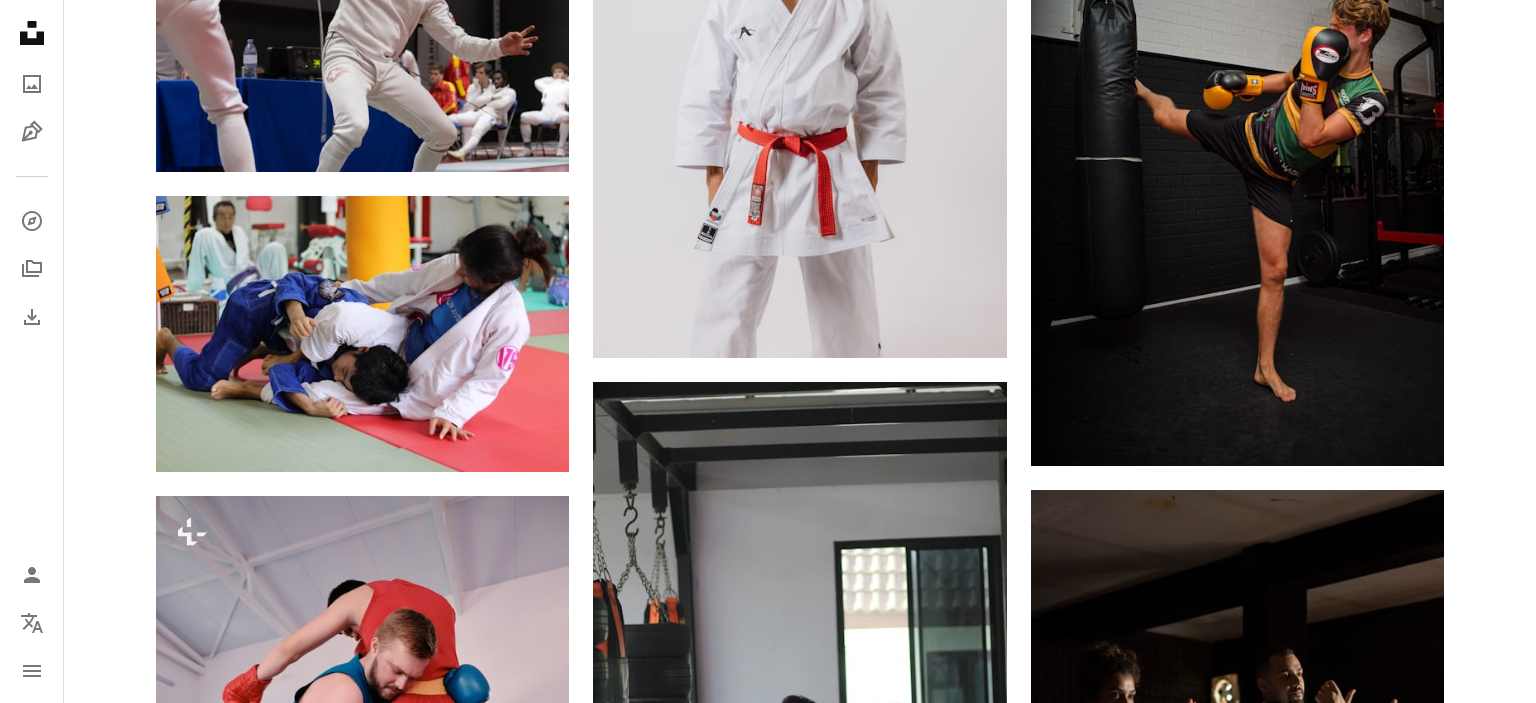 click on "Plus sign for Unsplash+ A heart A plus sign Getty Images Pour Unsplash+ A lock Télécharger Plus sign for Unsplash+ A heart A plus sign [FIRST] [LAST] Pour Unsplash+ A lock Télécharger A heart A plus sign [FIRST] [LAST] Arrow pointing down A heart A plus sign [FIRST] [LAST] Disponible à l’embauche A checkmark inside of a circle Arrow pointing down A heart A plus sign [FIRST] [LAST] Disponible à l’embauche A checkmark inside of a circle Arrow pointing down A heart A plus sign [FIRST] Arrow pointing down Plus sign for Unsplash+ A heart A plus sign Getty Images Pour Unsplash+ A lock Télécharger A heart A plus sign [FIRST] [LAST] Disponible à l’embauche A checkmark inside of a circle Arrow pointing down A heart A plus sign [FIRST] [LAST] Disponible à l’embauche A checkmark inside of a circle Arrow pointing down The best in on-brand content creation Learn More Plus sign for Unsplash+ A heart Pour" at bounding box center [800, -12494] 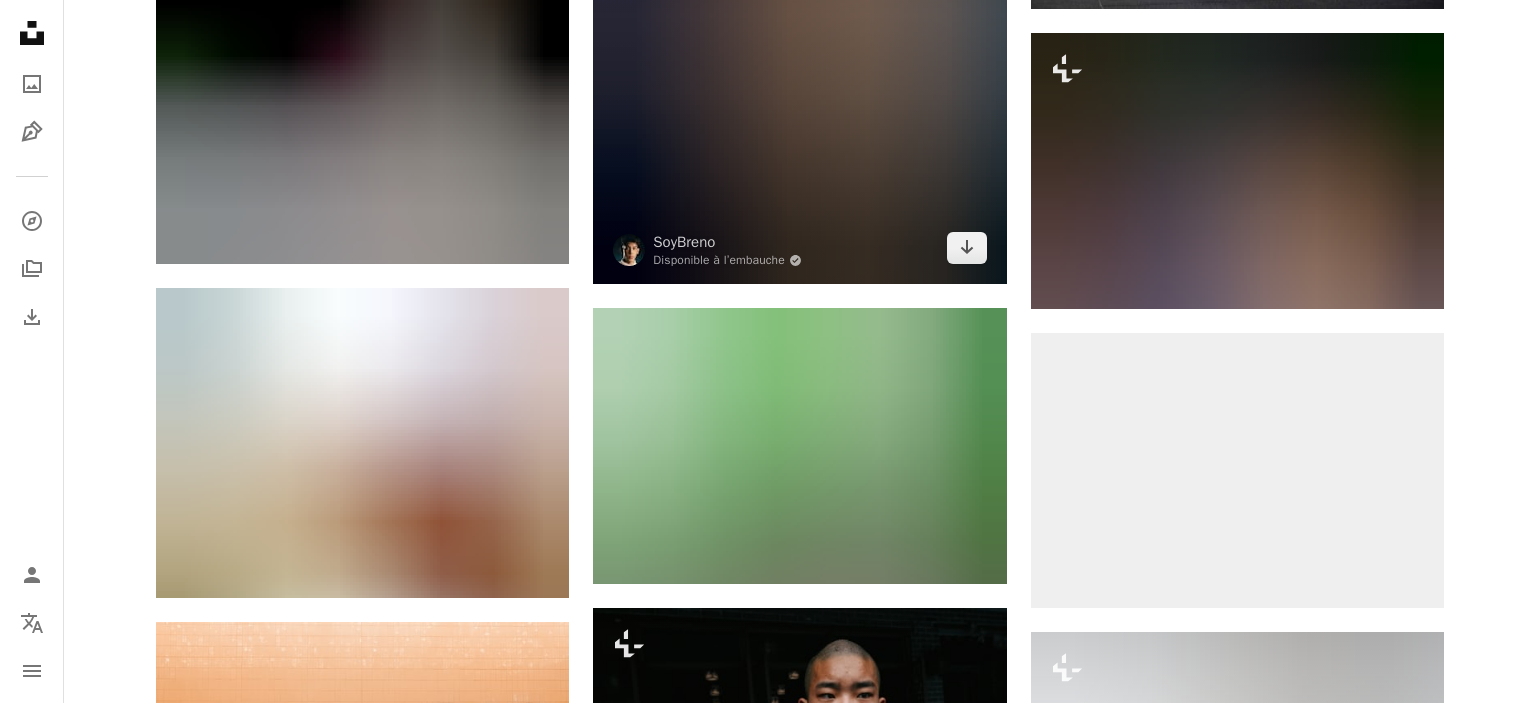 scroll, scrollTop: 38931, scrollLeft: 0, axis: vertical 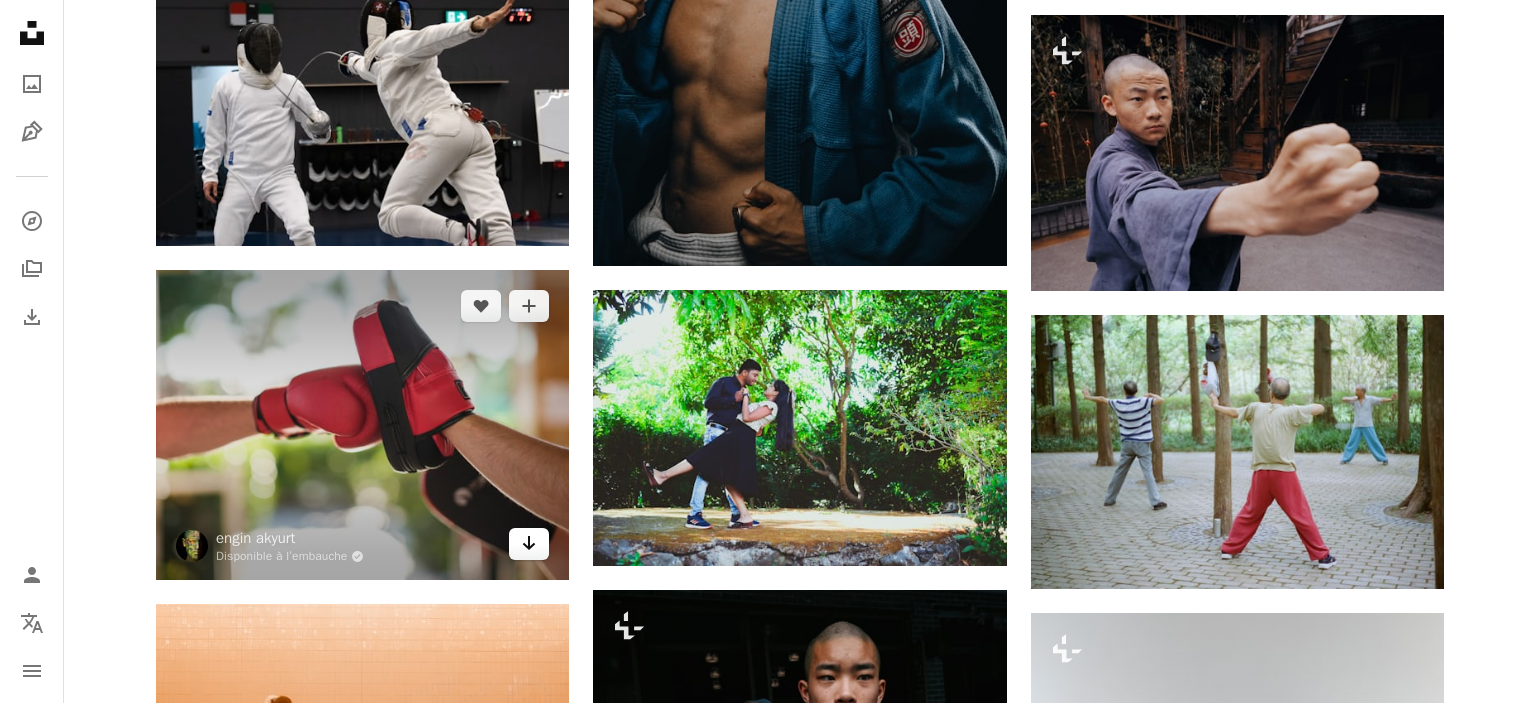 click on "Arrow pointing down" 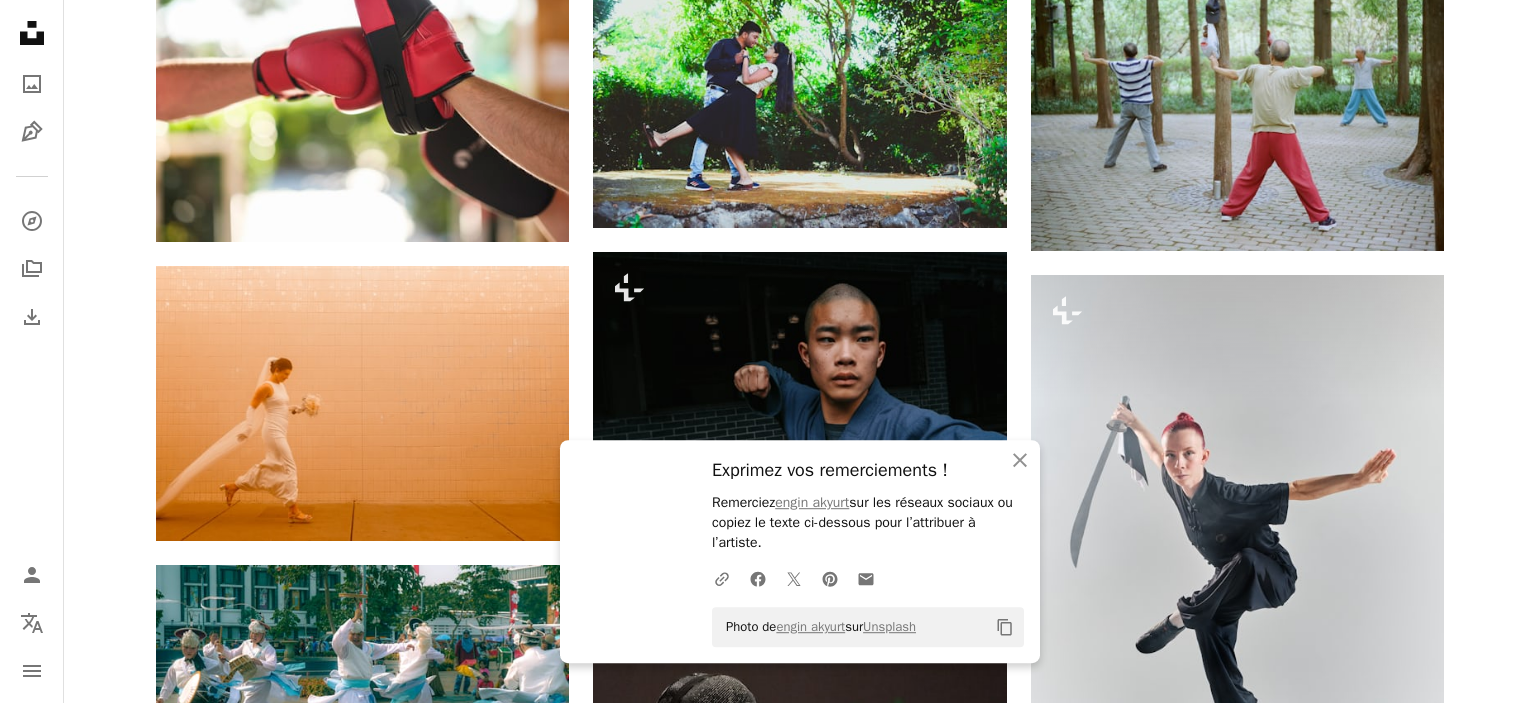 scroll, scrollTop: 39424, scrollLeft: 0, axis: vertical 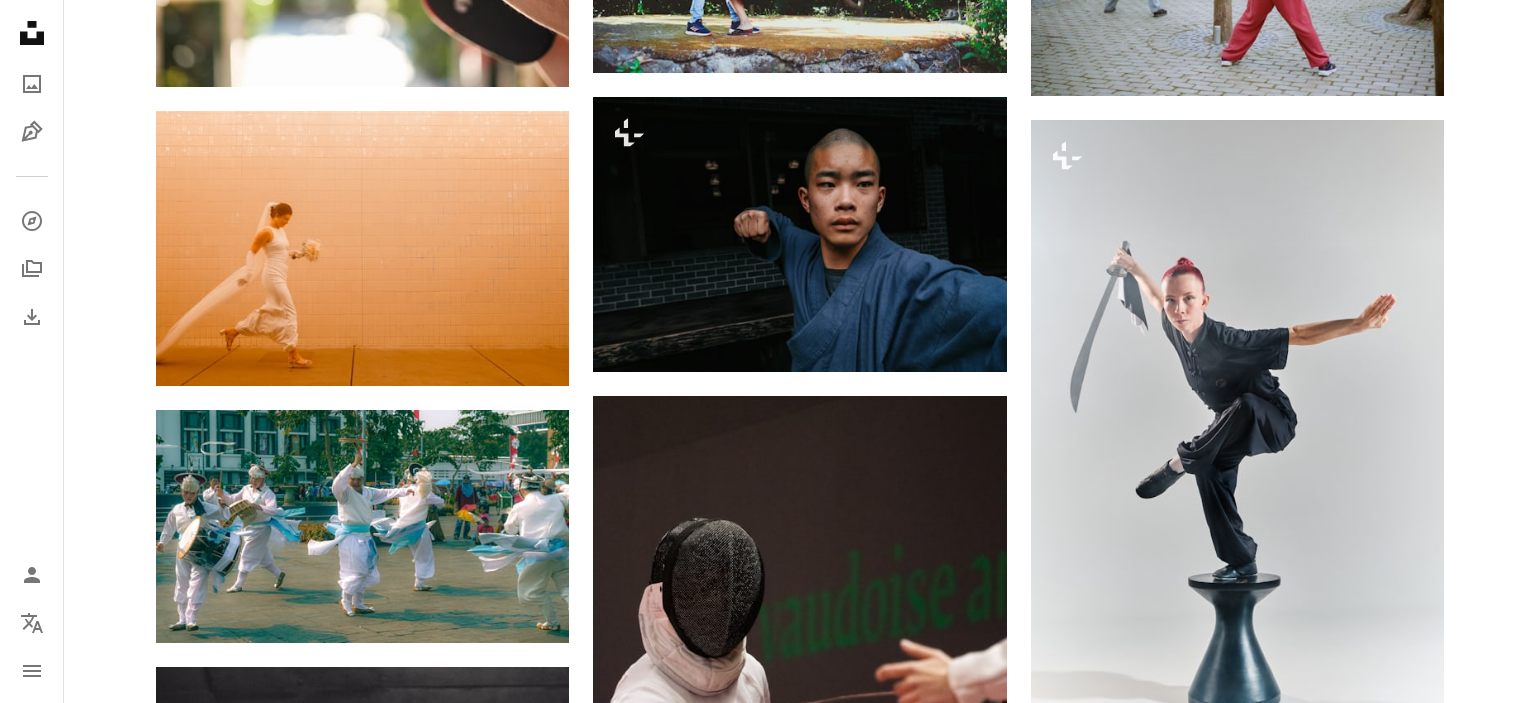 click on "Plus sign for Unsplash+ A heart A plus sign Getty Images Pour Unsplash+ A lock Télécharger Plus sign for Unsplash+ A heart A plus sign [FIRST] [LAST] Pour Unsplash+ A lock Télécharger A heart A plus sign [FIRST] [LAST] Arrow pointing down A heart A plus sign [FIRST] [LAST] Disponible à l’embauche A checkmark inside of a circle Arrow pointing down A heart A plus sign [FIRST] [LAST] Disponible à l’embauche A checkmark inside of a circle Arrow pointing down A heart A plus sign [FIRST] Arrow pointing down Plus sign for Unsplash+ A heart A plus sign Getty Images Pour Unsplash+ A lock Télécharger A heart A plus sign [FIRST] [LAST] Disponible à l’embauche A checkmark inside of a circle Arrow pointing down A heart A plus sign [FIRST] [LAST] Disponible à l’embauche A checkmark inside of a circle Arrow pointing down The best in on-brand content creation Learn More Plus sign for Unsplash+ A heart Pour" at bounding box center (800, -16642) 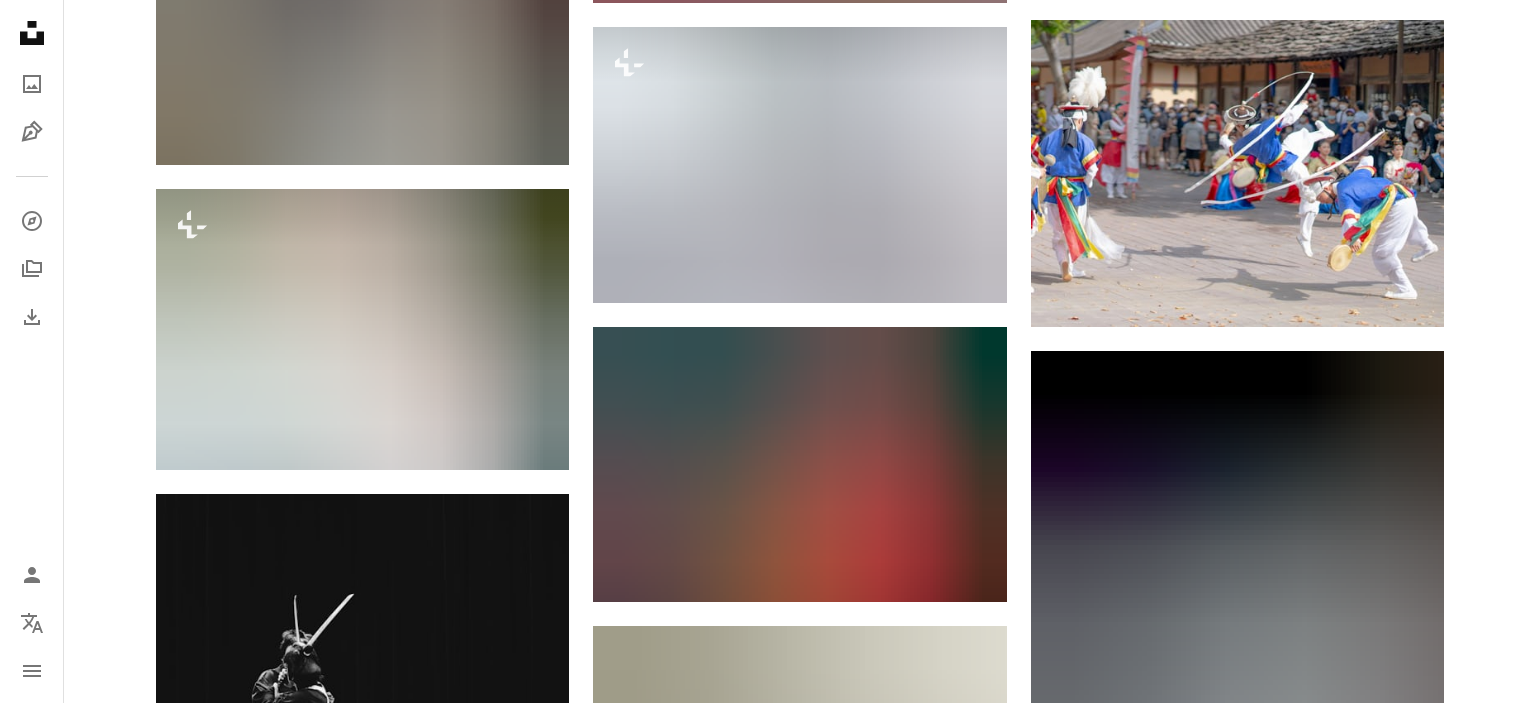 scroll, scrollTop: 54947, scrollLeft: 0, axis: vertical 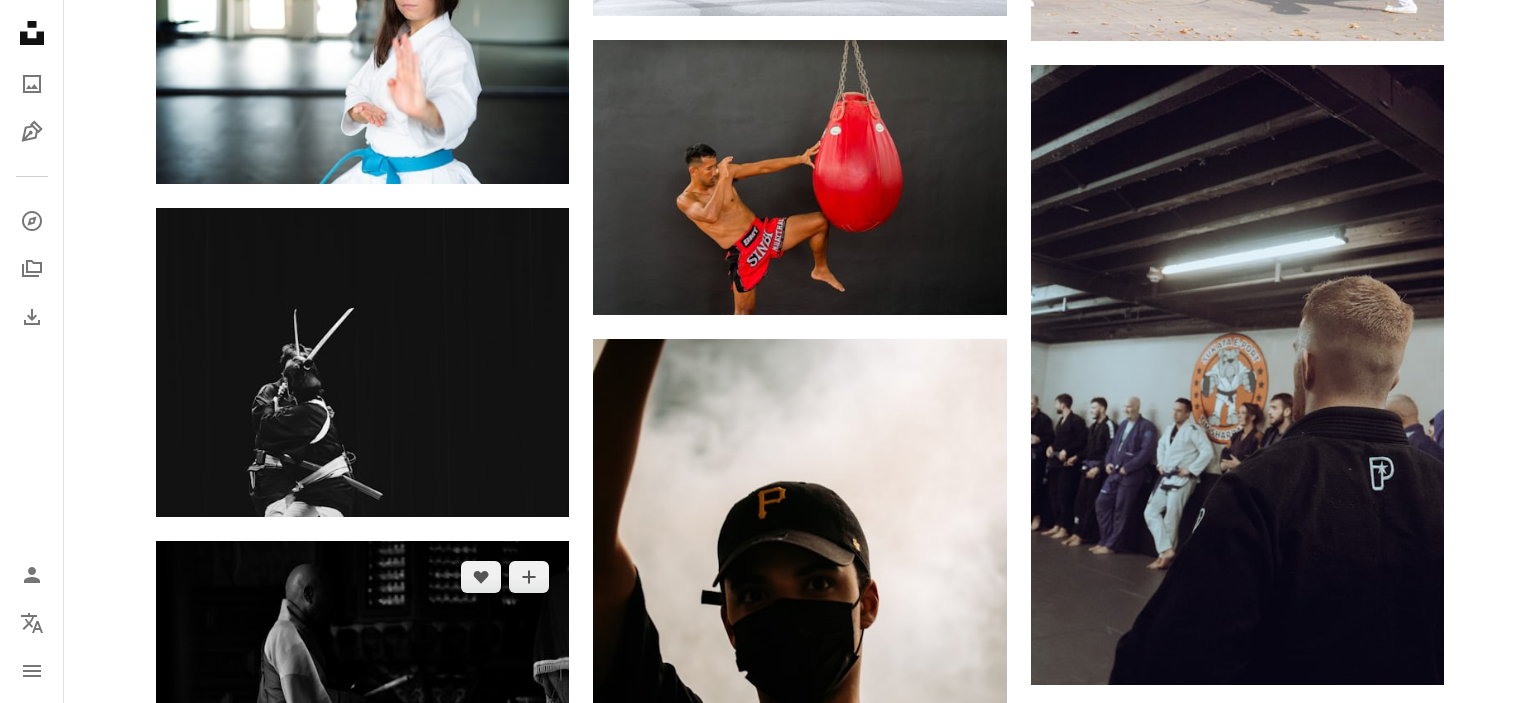 click at bounding box center [362, 679] 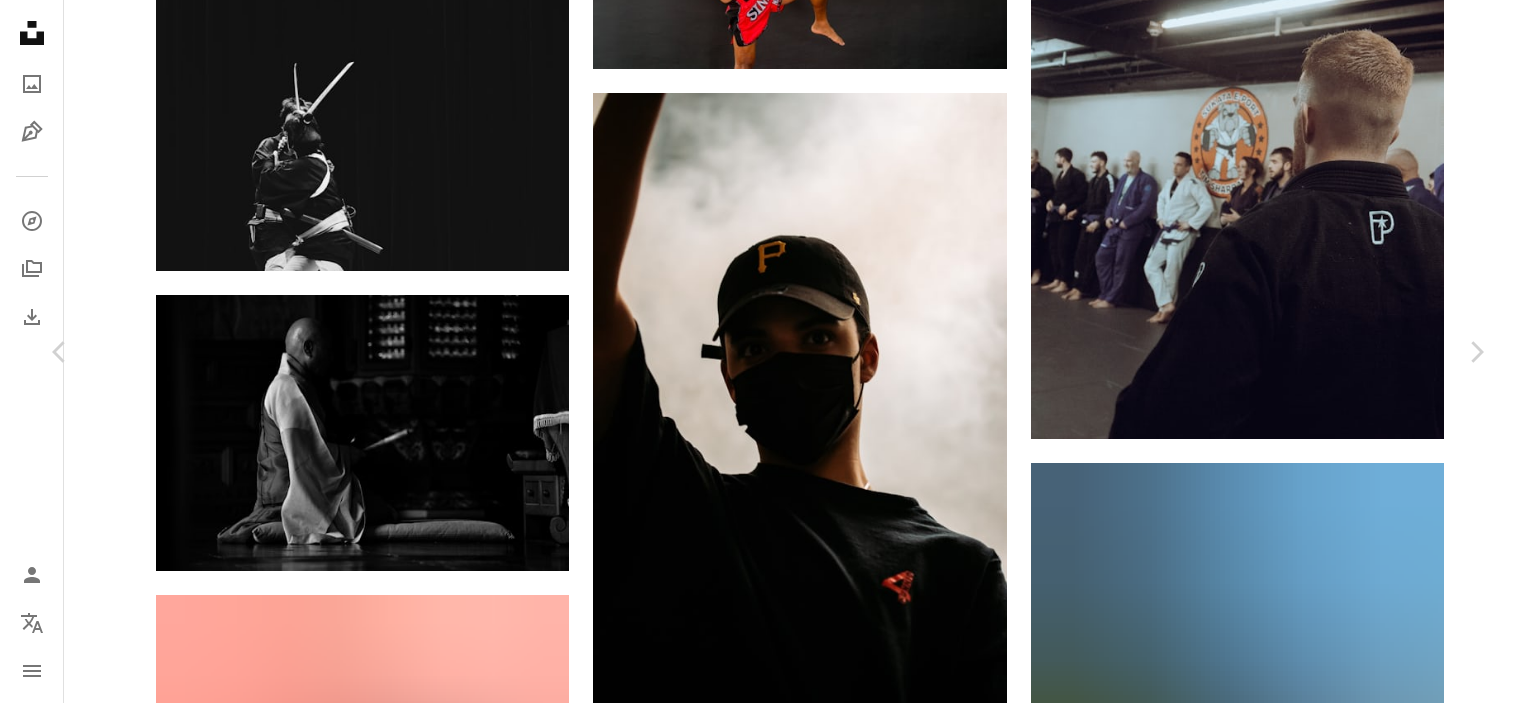 scroll, scrollTop: 0, scrollLeft: 0, axis: both 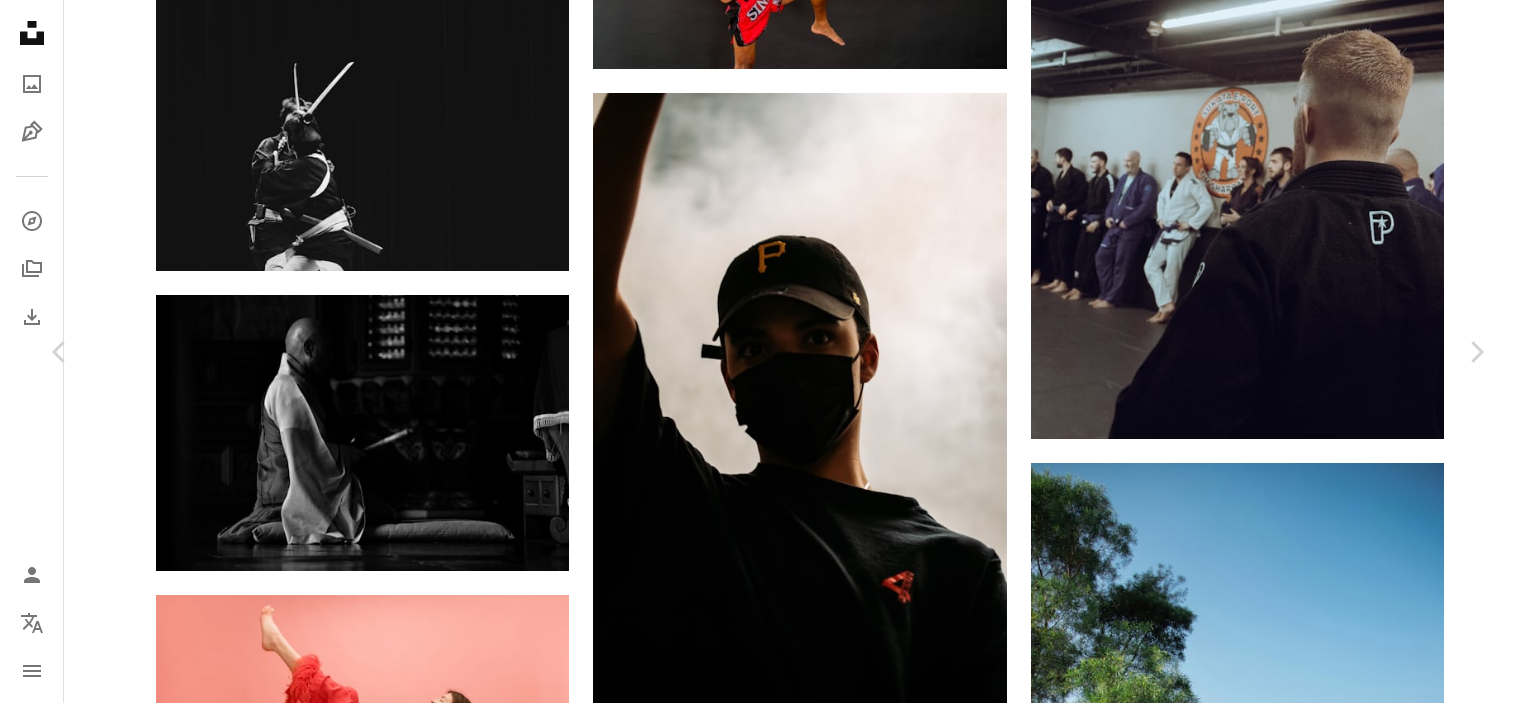 click on "Télécharger gratuitement" at bounding box center [1254, 5413] 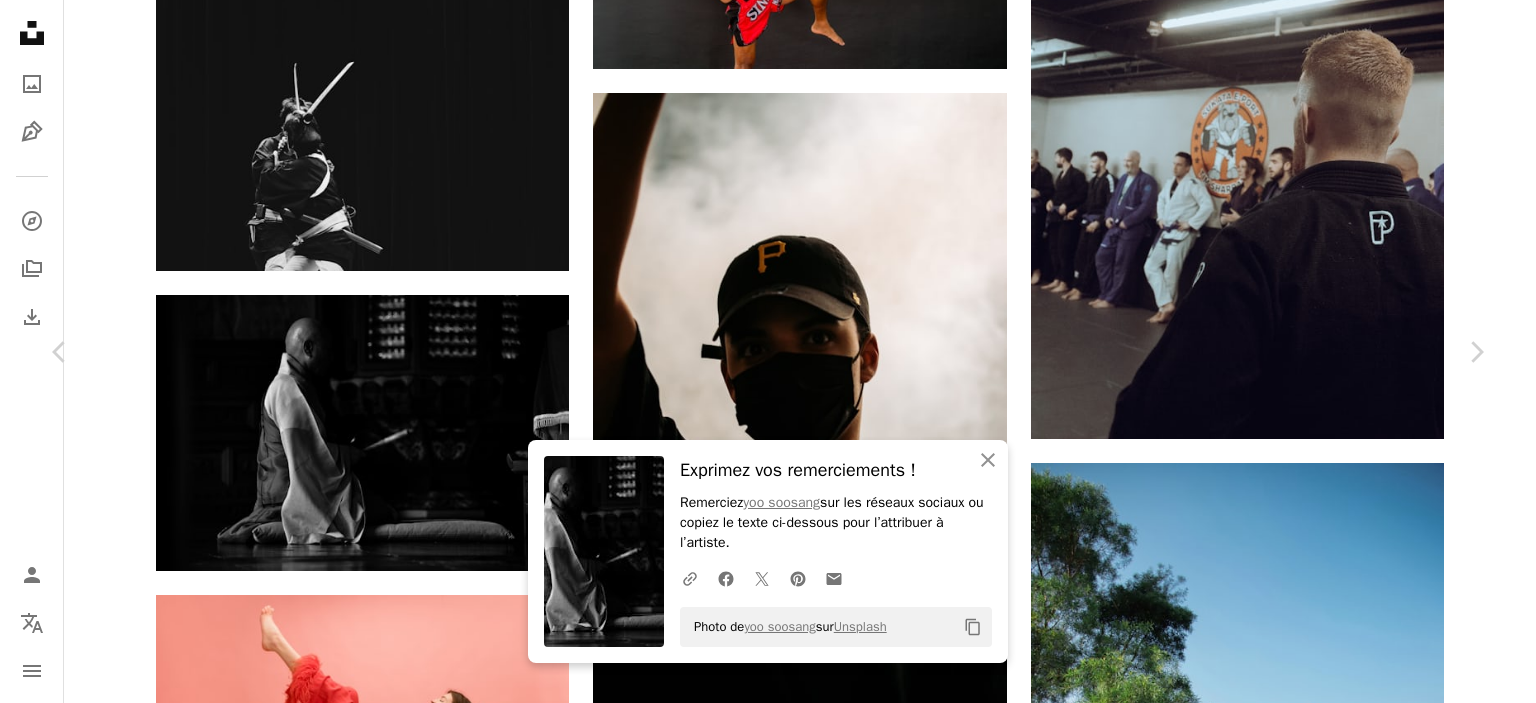 click on "An X shape Chevron left Chevron right An X shape Fermer Exprimez vos remerciements ! Remerciez  [PERSON]  sur les réseaux sociaux ou copiez le texte ci-dessous pour l’attribuer à l’artiste. A URL sharing icon (chains) Facebook icon X (formerly Twitter) icon Pinterest icon An envelope Photo de  [PERSON]  sur  Unsplash
Copy content [PERSON] [PERSON] A heart A plus sign Télécharger gratuitement Chevron down Zoom in Vues 7 469 Téléchargements 122 A forward-right arrow Partager Info icon Infos More Actions Calendar outlined Publiée le  16 octobre 2020 Camera NIKON CORPORATION, NIKON D800 Safety Utilisation gratuite sous la  Licence Unsplash humain gris moine Parcourez des images premium sur iStock  |  - 20 % avec le code UNSPLASH20 Rendez-vous sur iStock  ↗ Images associées A heart A plus sign [PERSON] Arrow pointing down A heart A plus sign [PERSON] Arrow pointing down A heart A plus sign 烧不酥在上海 老的 Disponible à l’embauche Arrow pointing down A heart" at bounding box center [768, 5717] 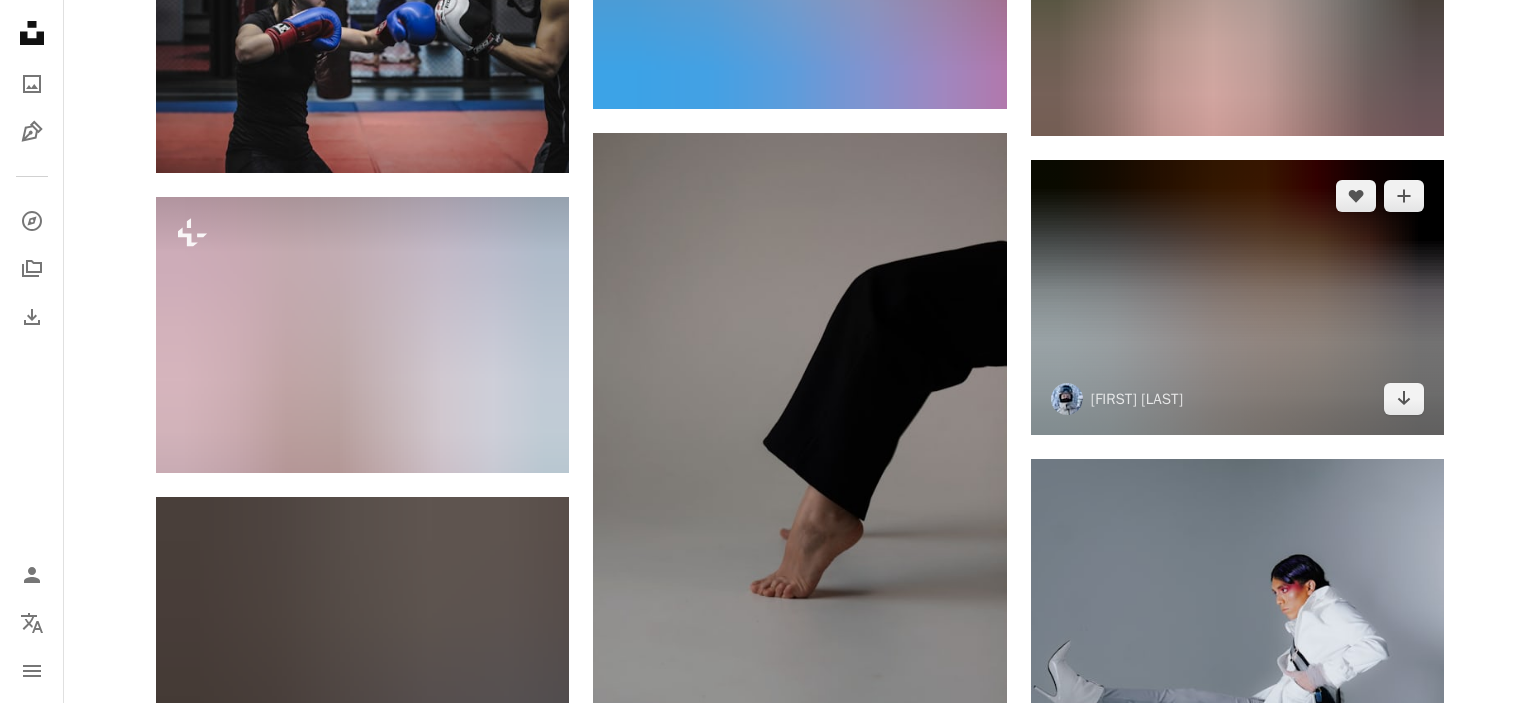 scroll, scrollTop: 57904, scrollLeft: 0, axis: vertical 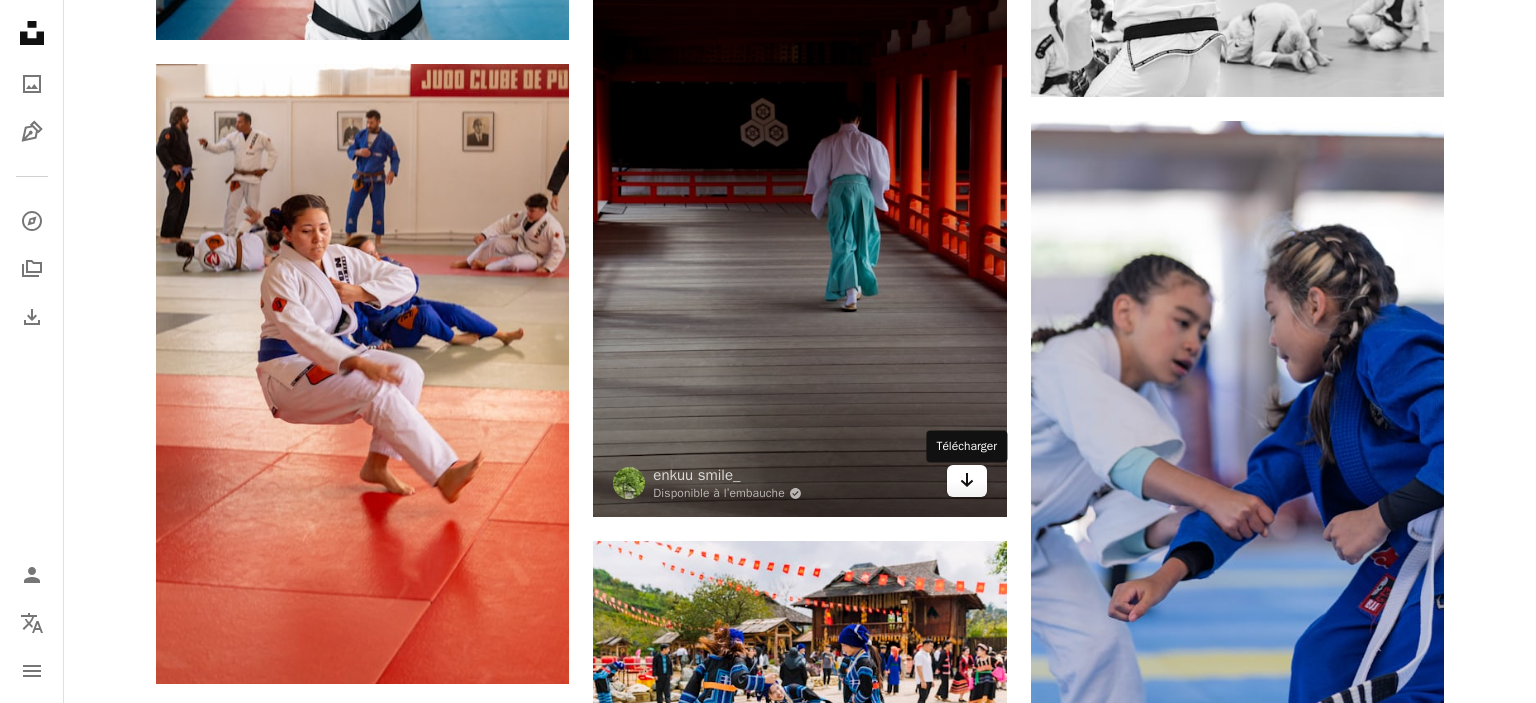 click on "Arrow pointing down" at bounding box center [967, 481] 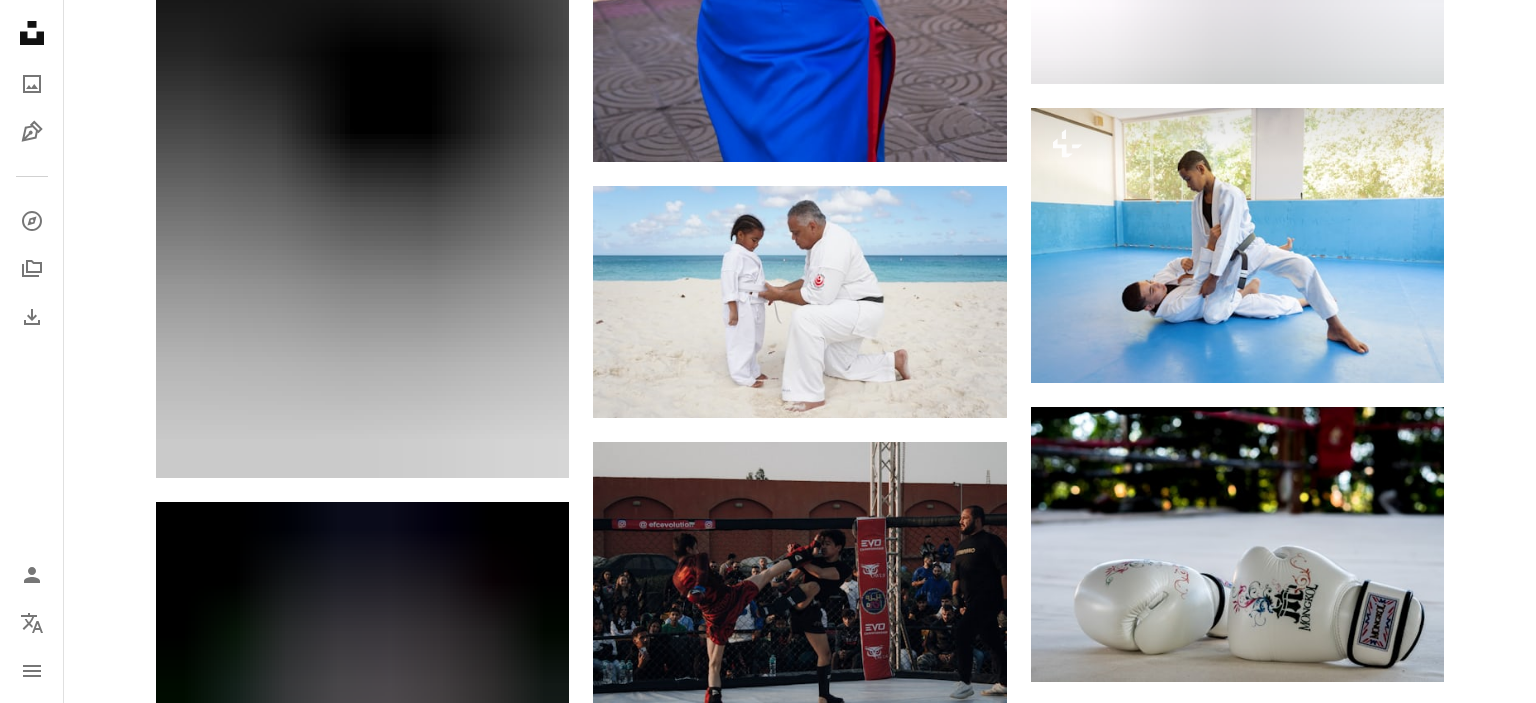 scroll, scrollTop: 76384, scrollLeft: 0, axis: vertical 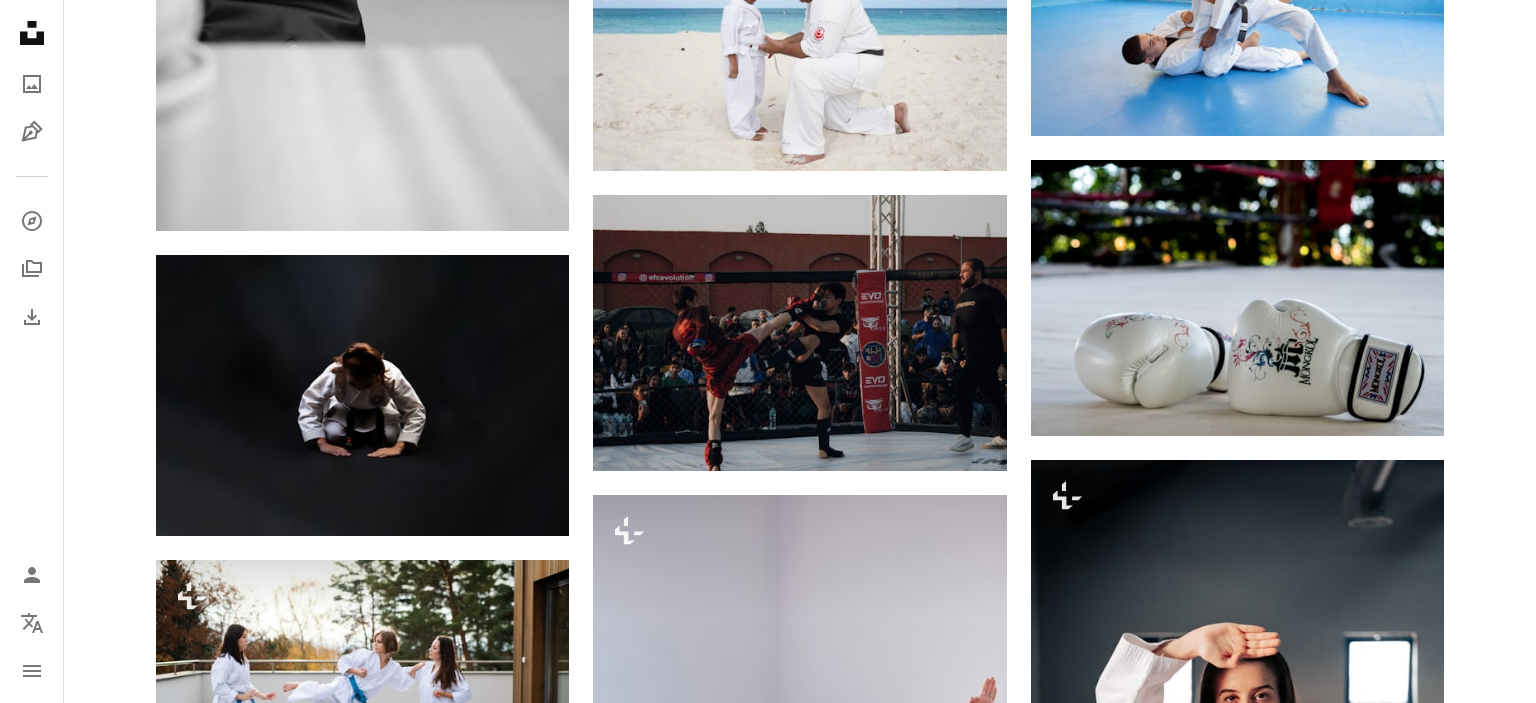 click on "Plus sign for Unsplash+ A heart A plus sign Getty Images Pour Unsplash+ A lock Télécharger Plus sign for Unsplash+ A heart A plus sign [FIRST] [LAST] Pour Unsplash+ A lock Télécharger A heart A plus sign [FIRST] [LAST] Arrow pointing down A heart A plus sign [FIRST] [LAST] Disponible à l’embauche A checkmark inside of a circle Arrow pointing down A heart A plus sign [FIRST] [LAST] Disponible à l’embauche A checkmark inside of a circle Arrow pointing down A heart A plus sign [FIRST] Arrow pointing down Plus sign for Unsplash+ A heart A plus sign Getty Images Pour Unsplash+ A lock Télécharger A heart A plus sign [FIRST] [LAST] Disponible à l’embauche A checkmark inside of a circle Arrow pointing down A heart A plus sign [FIRST] [LAST] Disponible à l’embauche A checkmark inside of a circle Arrow pointing down The best in on-brand content creation Learn More Plus sign for Unsplash+ A heart Pour" at bounding box center (800, -36609) 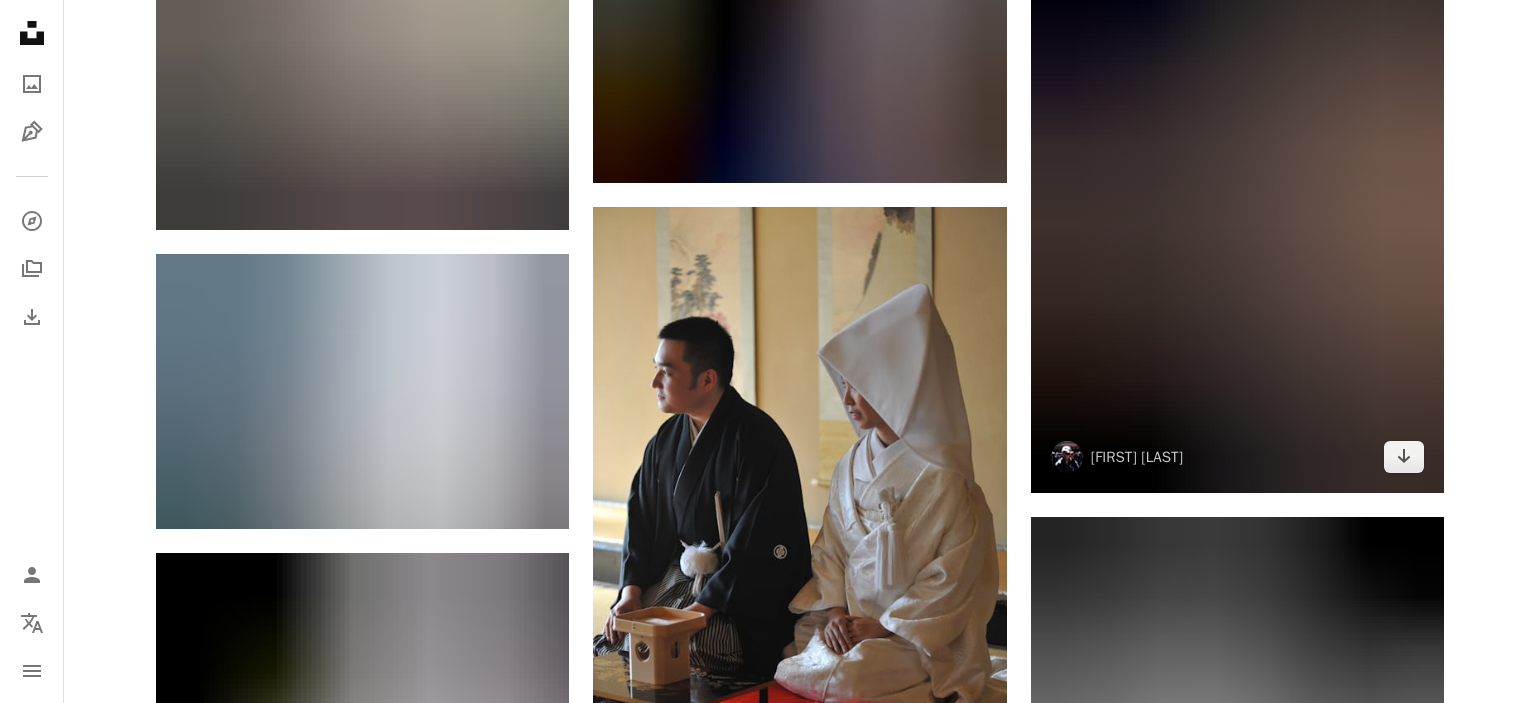 scroll, scrollTop: 77862, scrollLeft: 0, axis: vertical 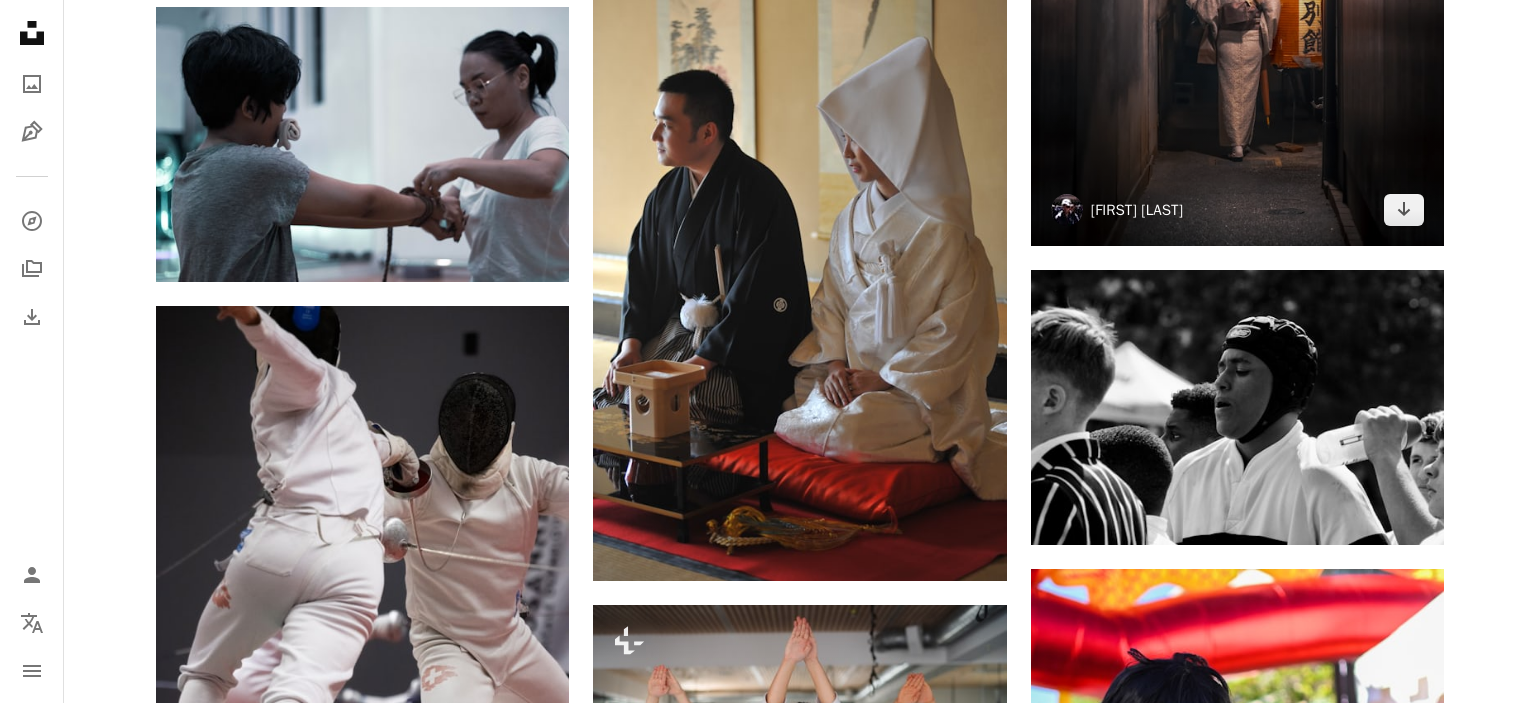 click on "[FIRST] [LAST]" at bounding box center [1137, 210] 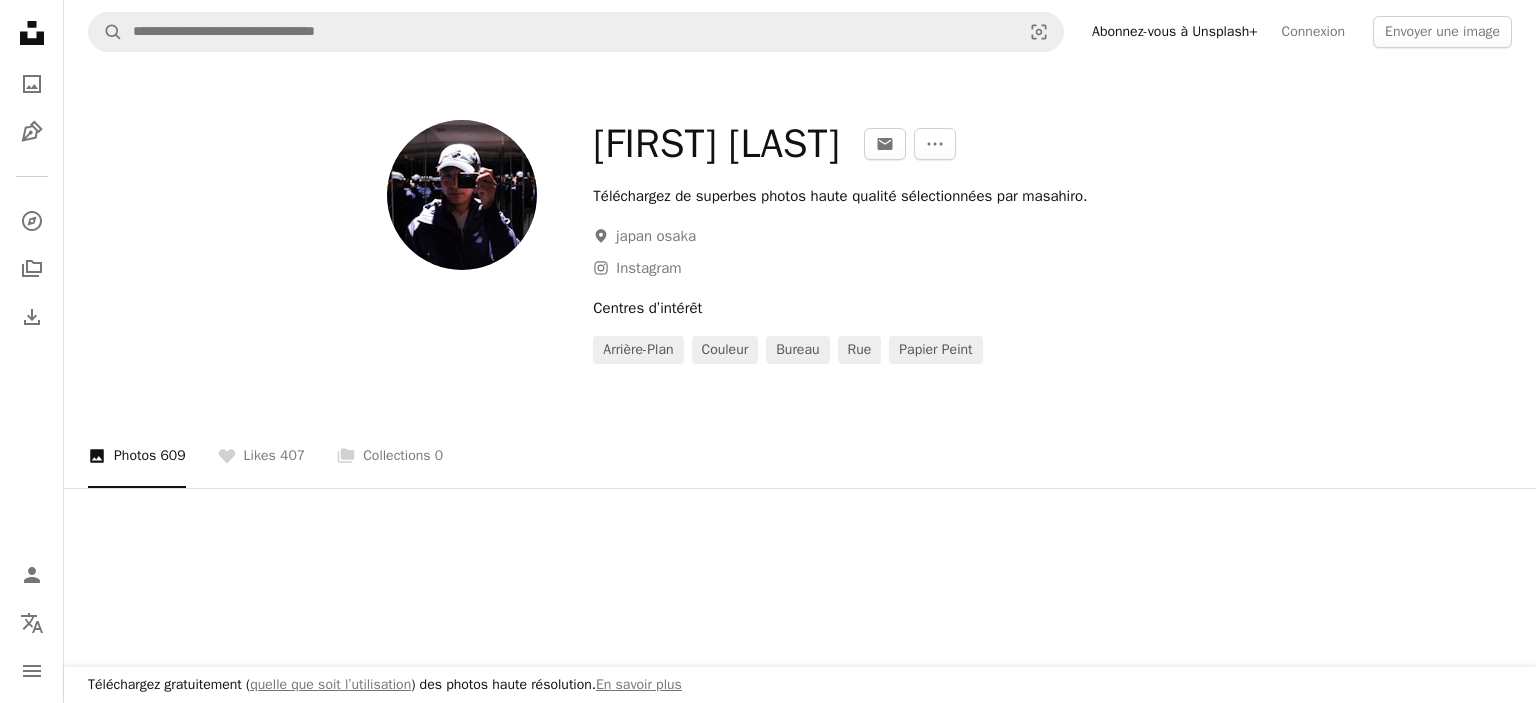 click on "A photo Photos   609 A heart Likes   407 A stack of folders Collections   0" at bounding box center (800, 456) 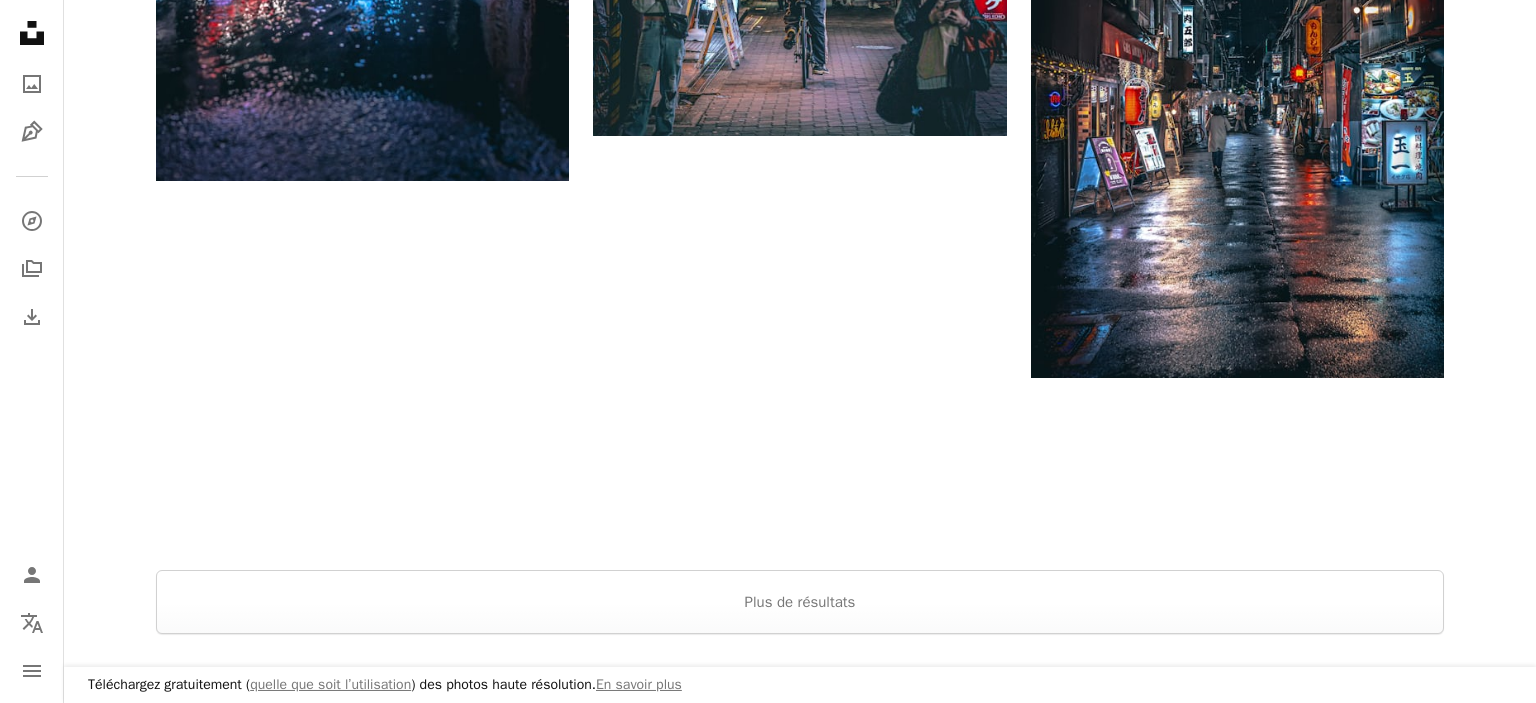 scroll, scrollTop: 3696, scrollLeft: 0, axis: vertical 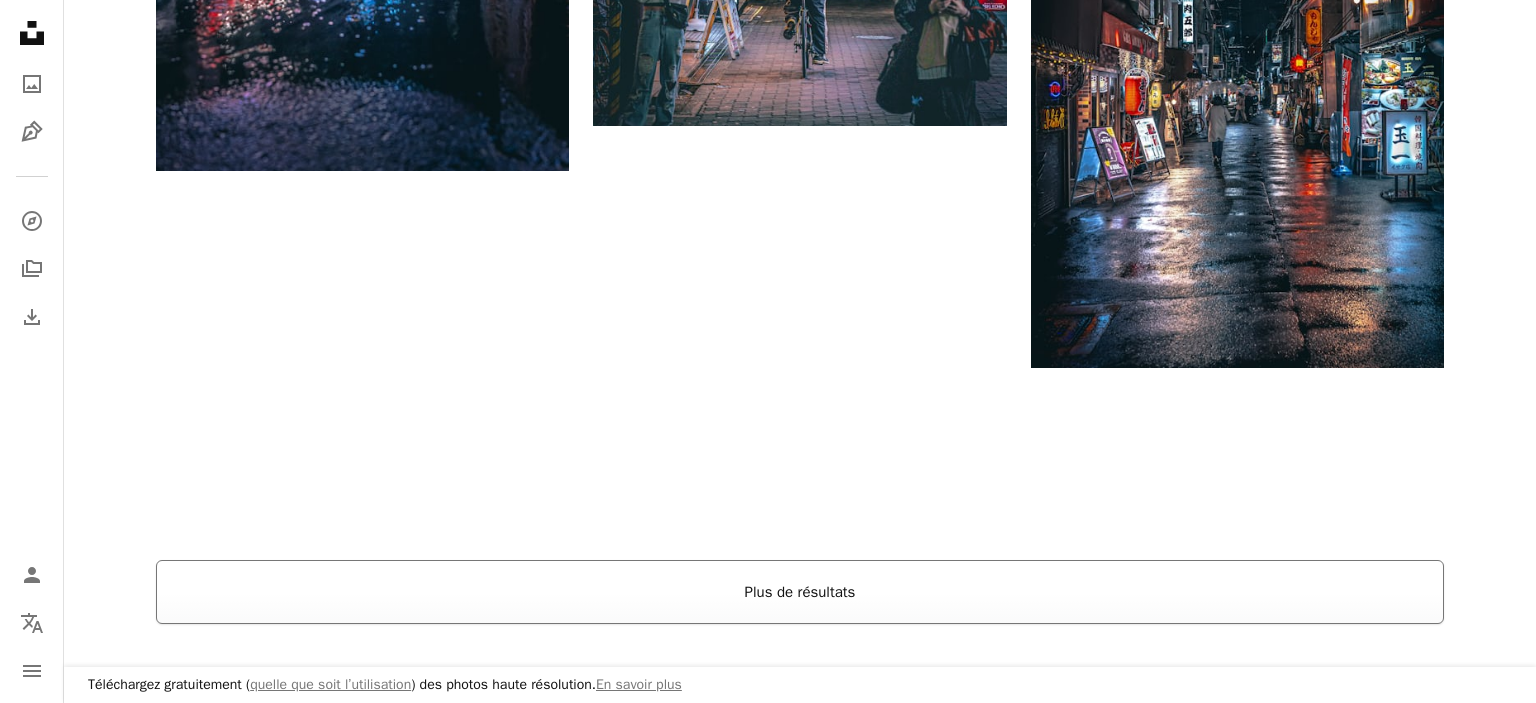 click on "Plus de résultats" at bounding box center [800, 592] 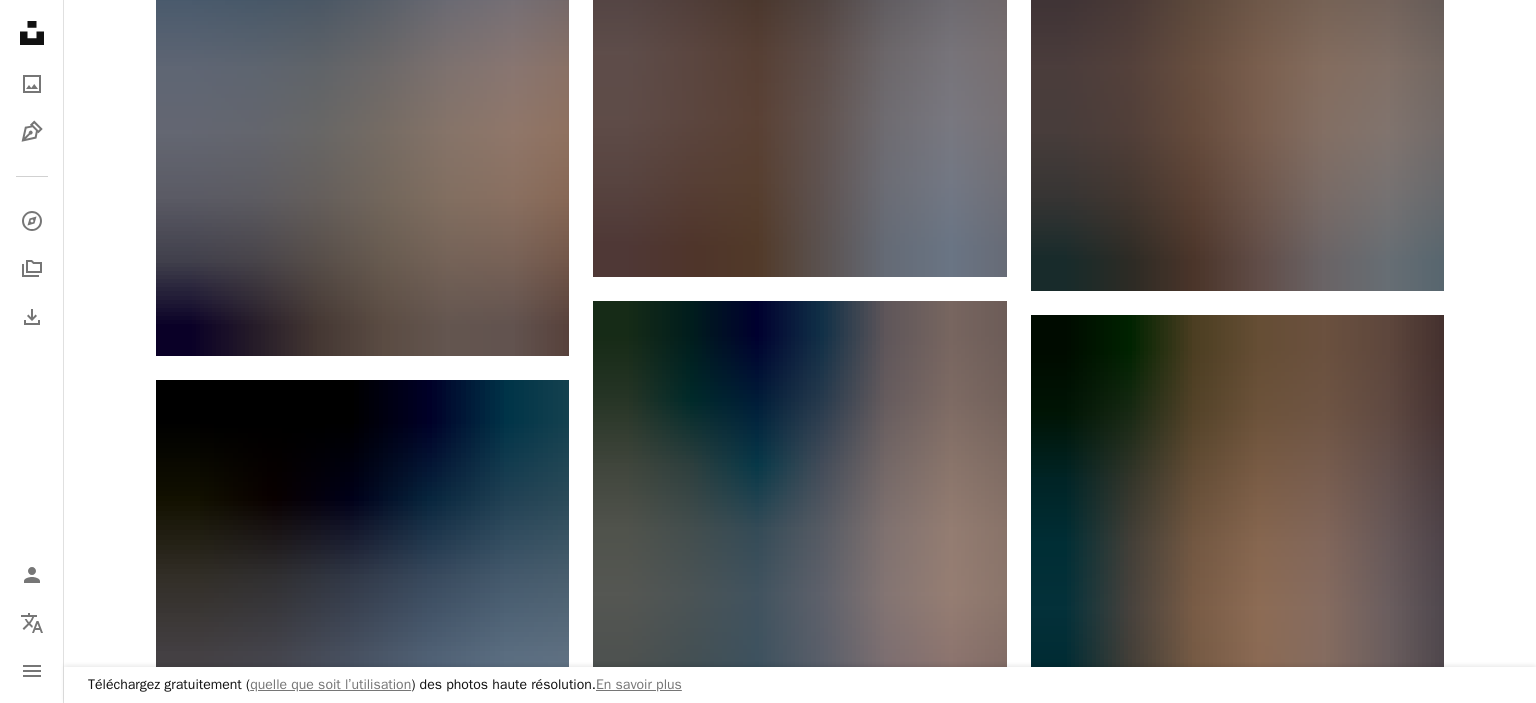 scroll, scrollTop: 9363, scrollLeft: 0, axis: vertical 